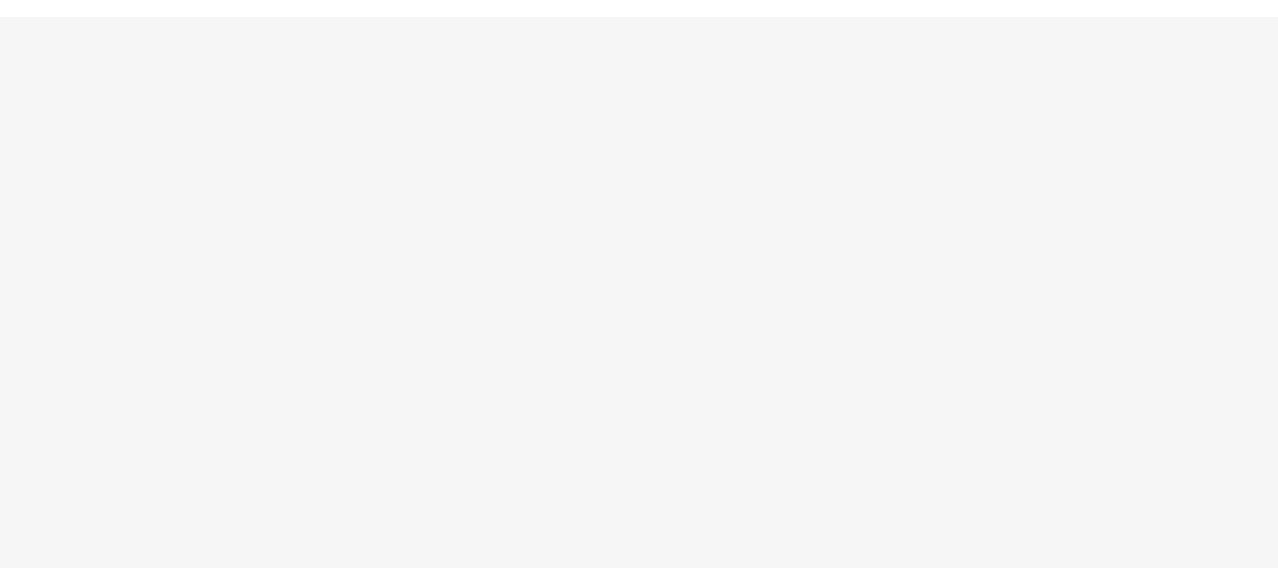 scroll, scrollTop: 0, scrollLeft: 0, axis: both 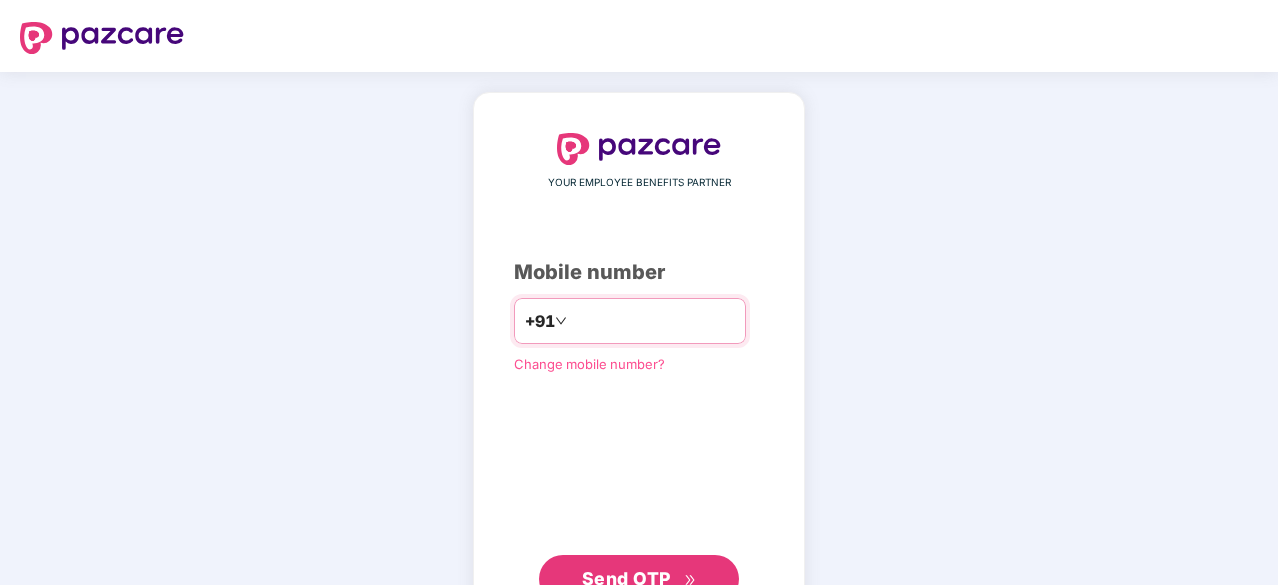 type on "*" 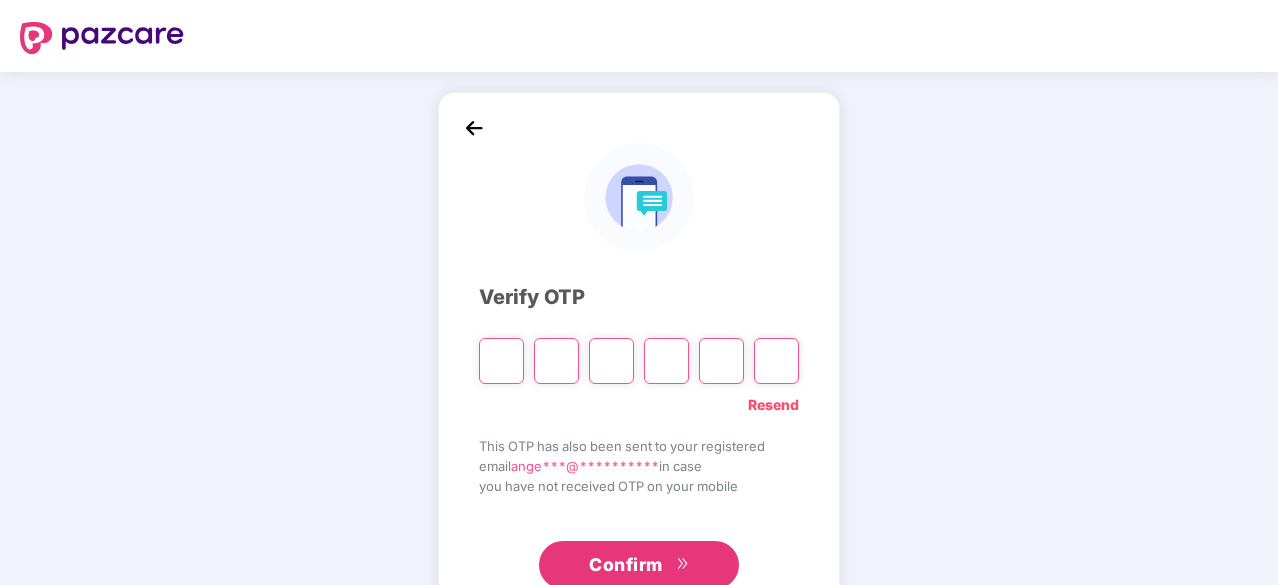 click on "Verify OTP" at bounding box center (639, 297) 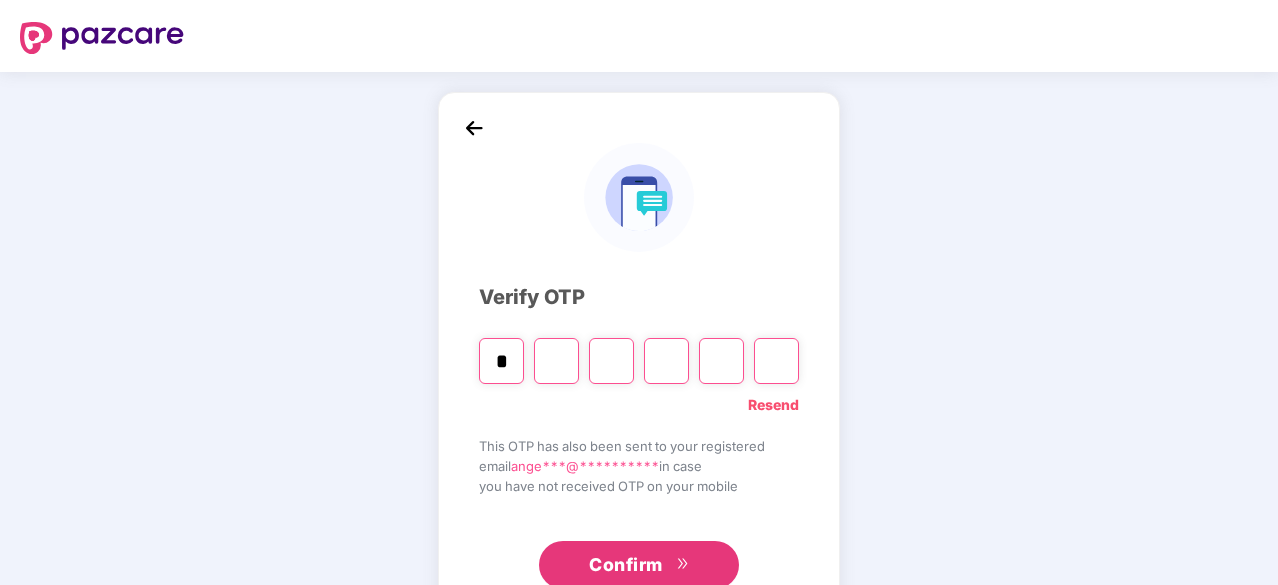 type on "*" 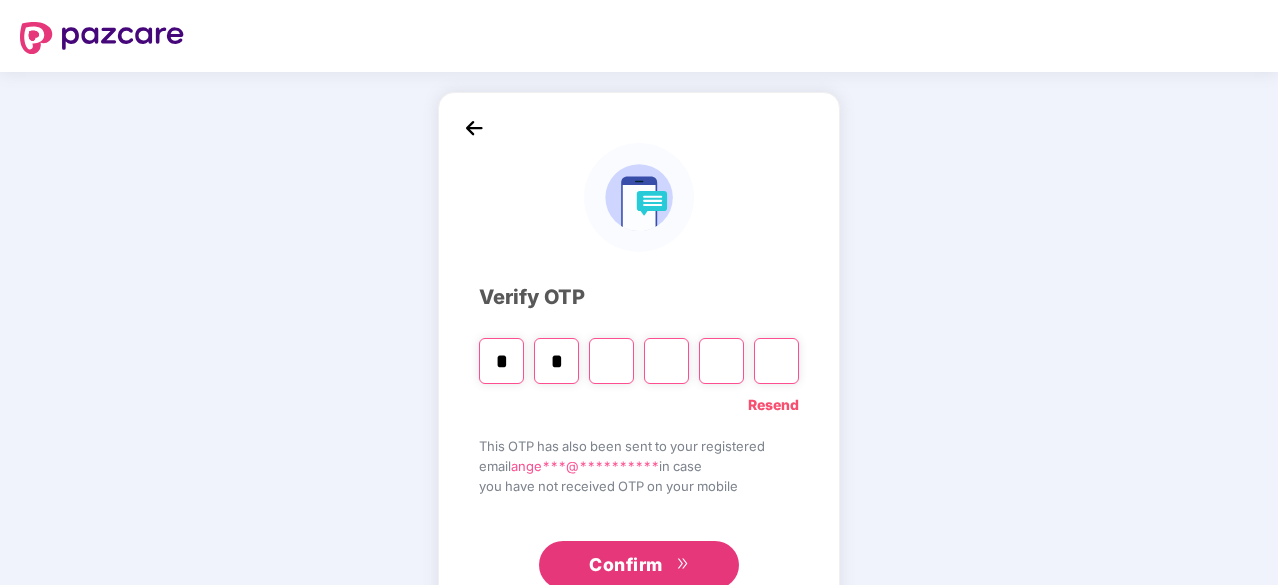 type on "*" 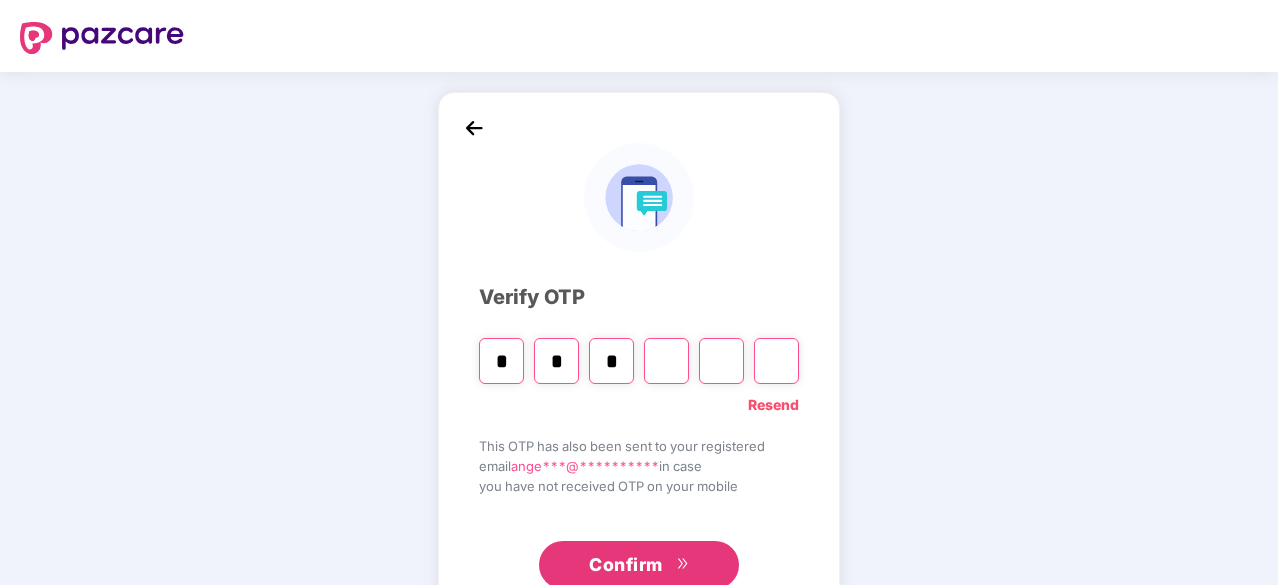 type on "*" 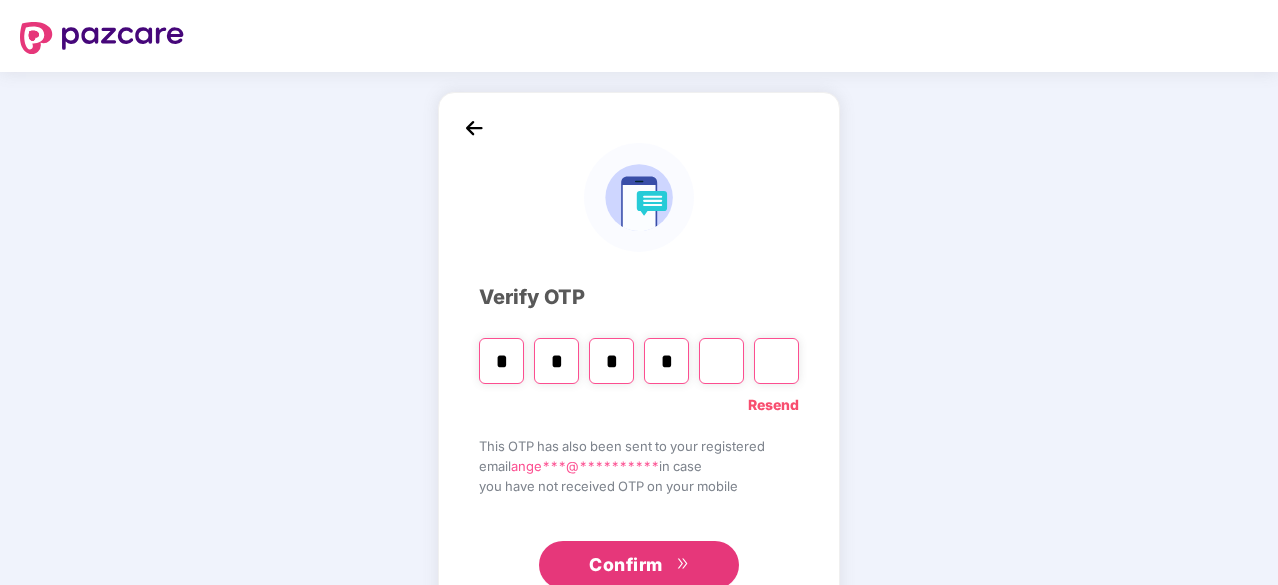 type on "*" 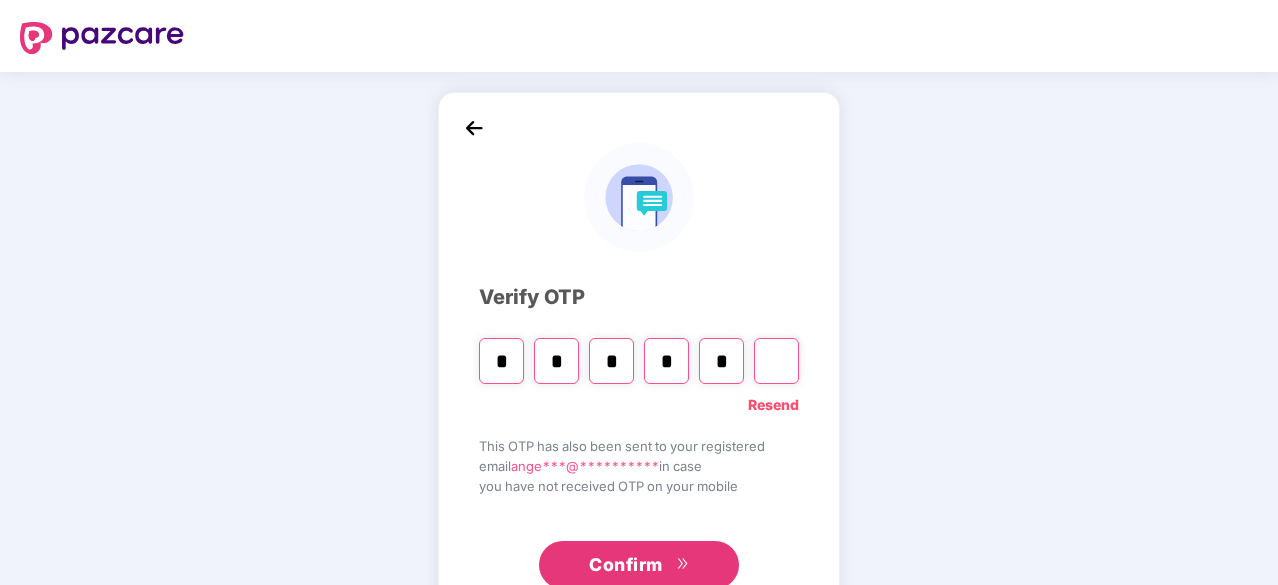 type on "*" 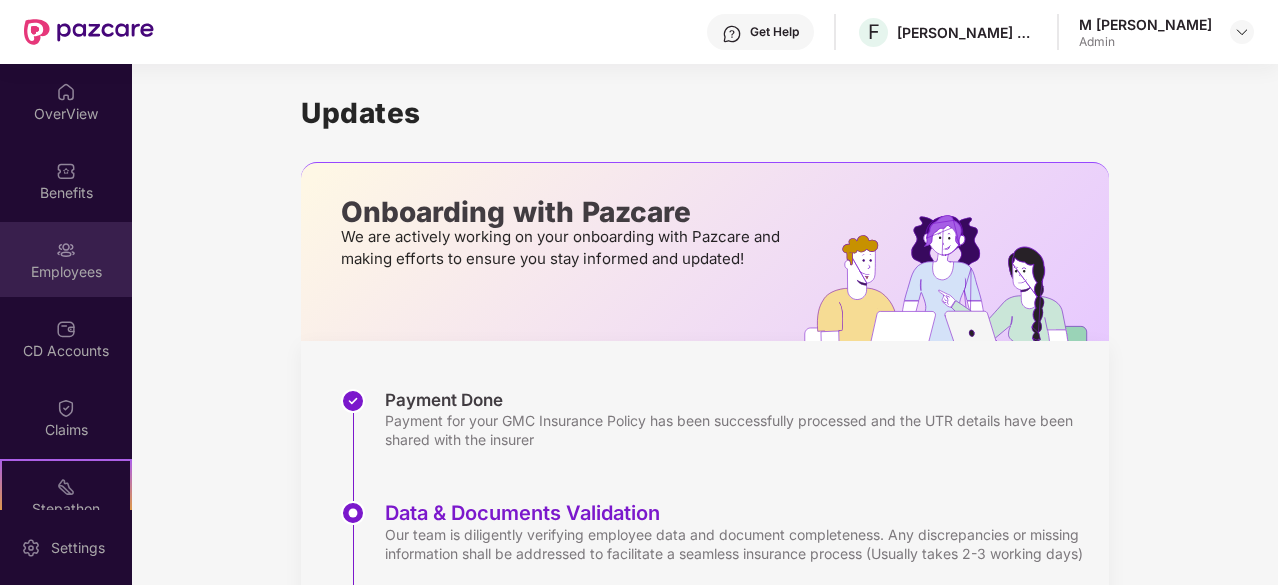 click on "Employees" at bounding box center [66, 259] 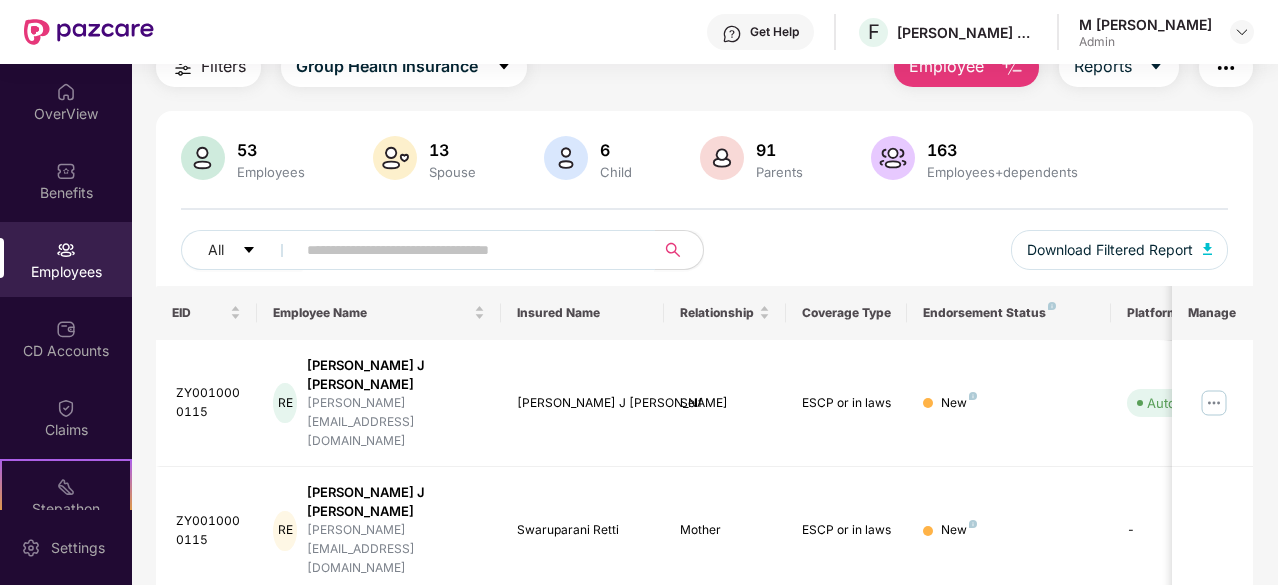 scroll, scrollTop: 0, scrollLeft: 0, axis: both 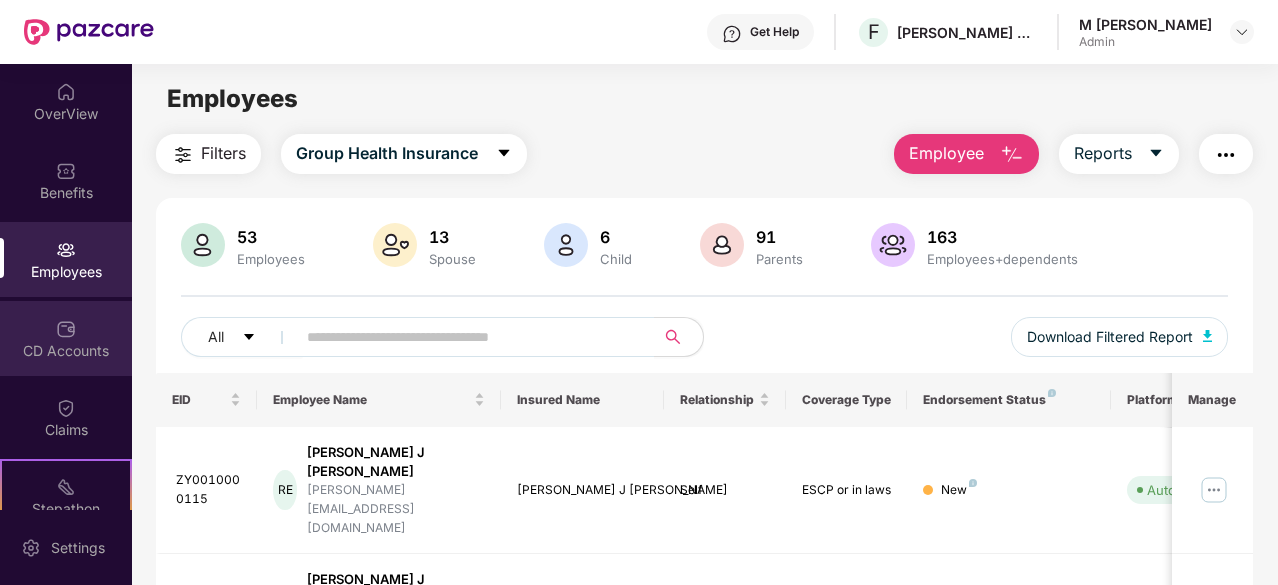 click on "CD Accounts" at bounding box center (66, 338) 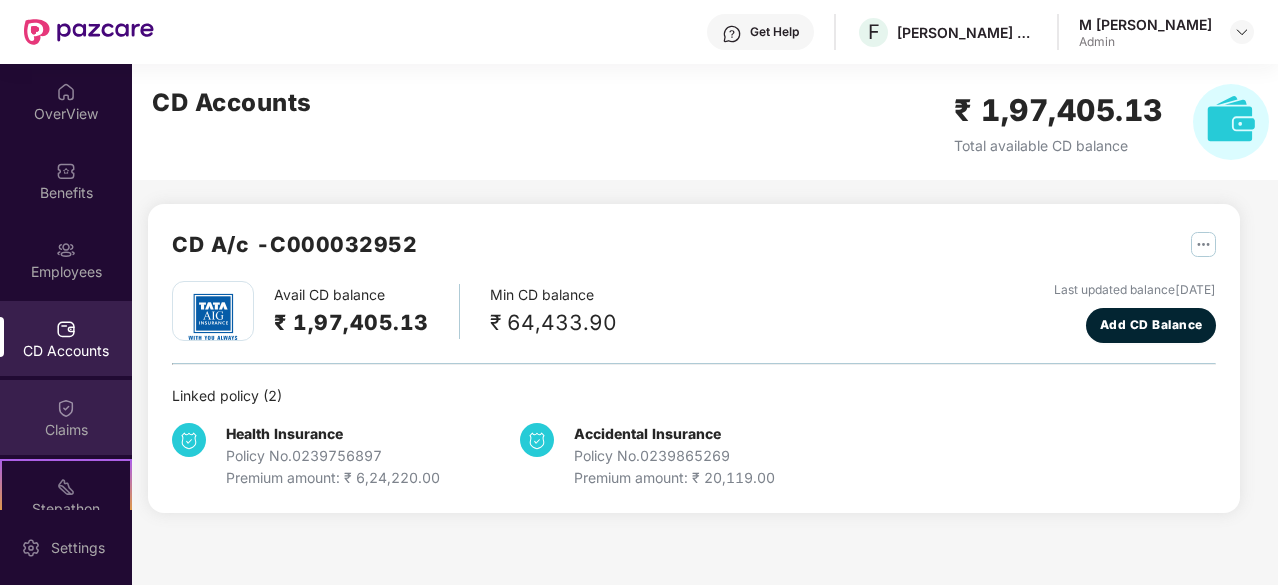 click on "Claims" at bounding box center (66, 417) 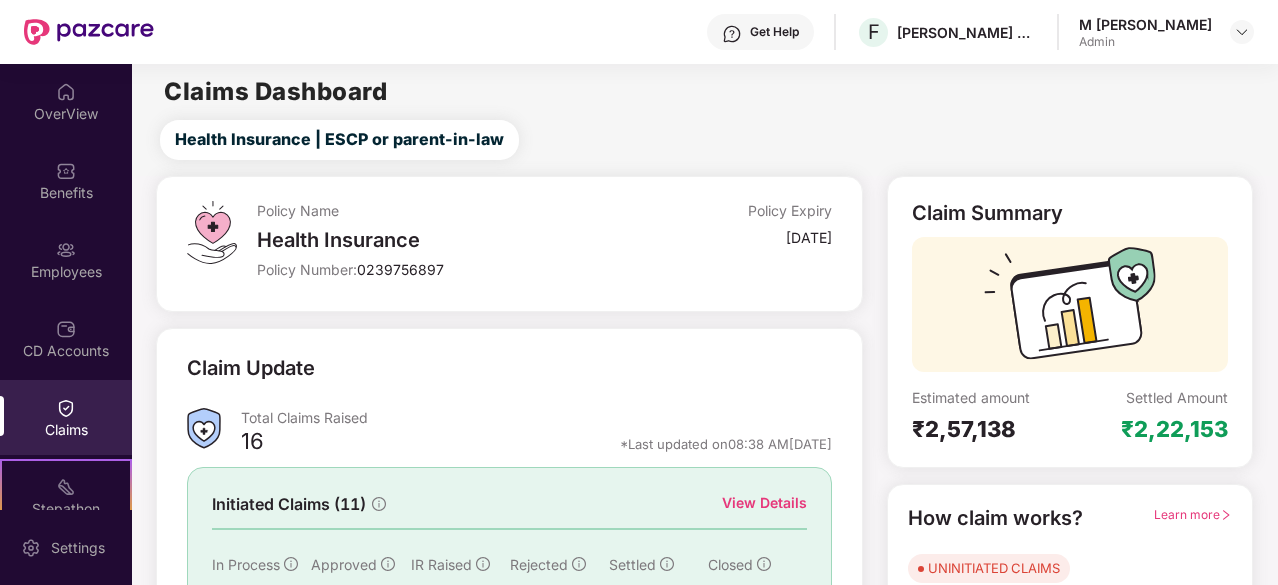 scroll, scrollTop: 196, scrollLeft: 0, axis: vertical 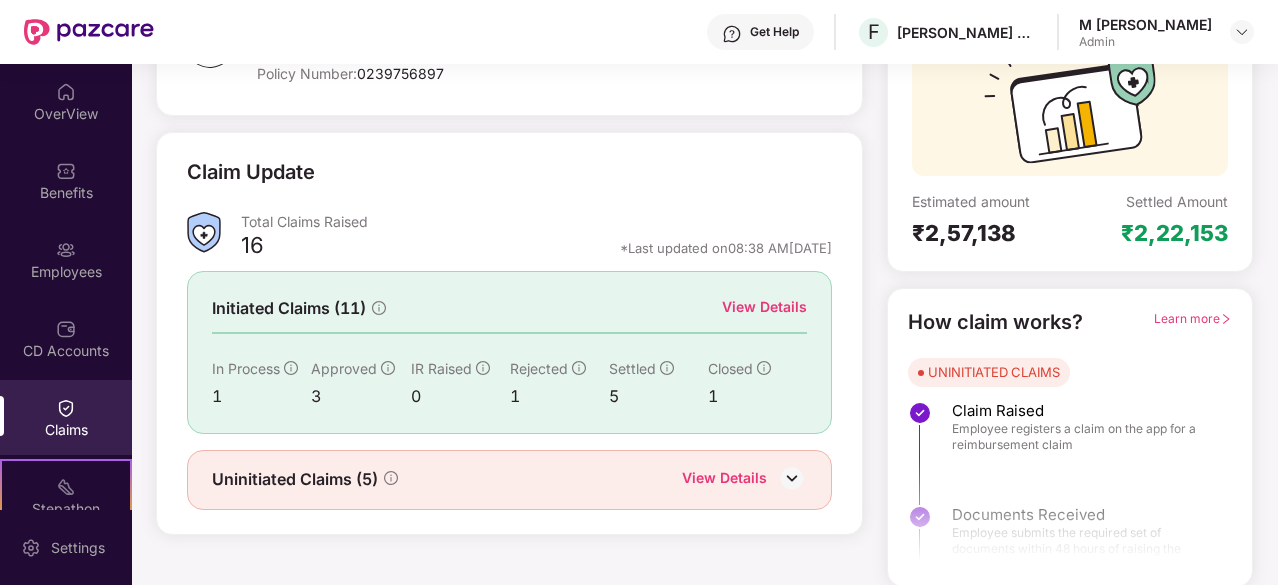 click on "View Details" at bounding box center (724, 480) 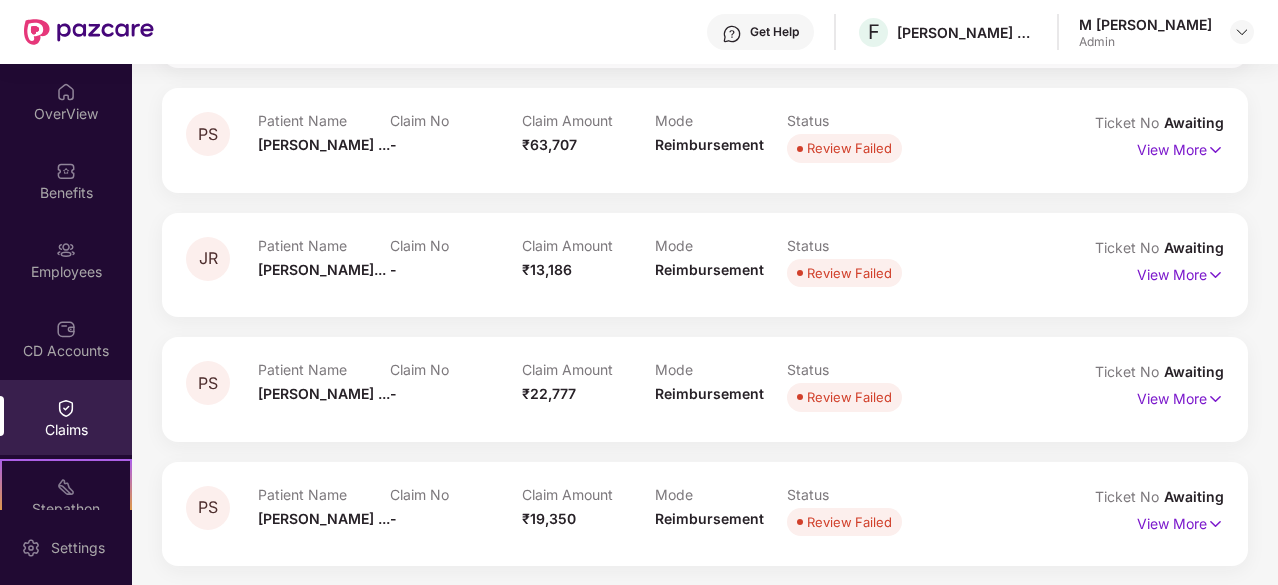 scroll, scrollTop: 0, scrollLeft: 0, axis: both 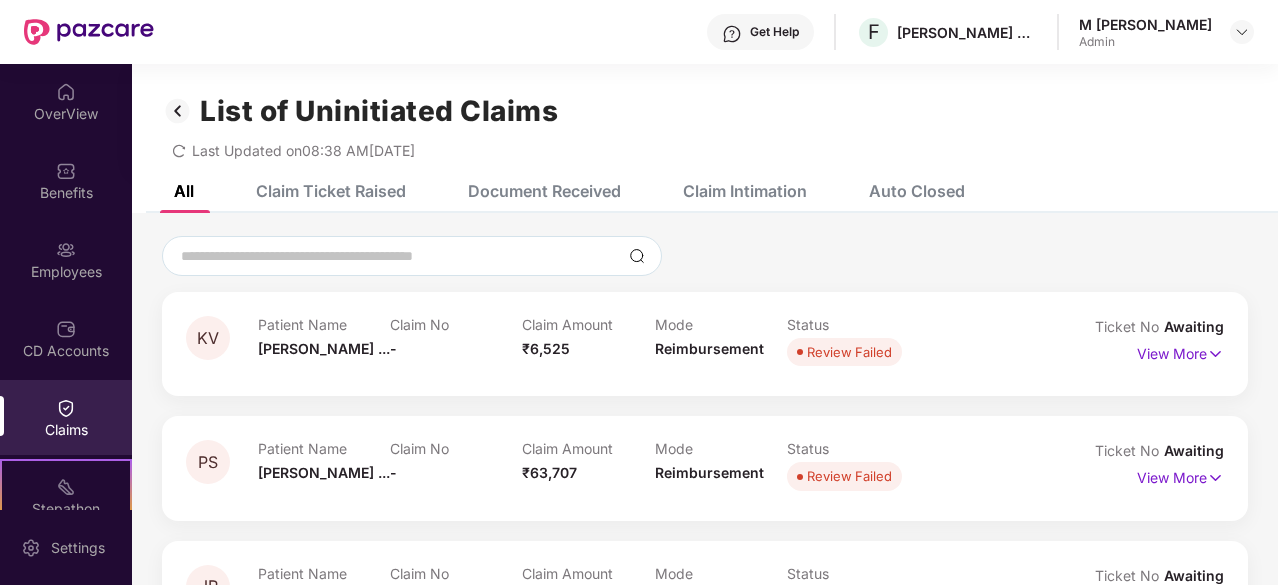click at bounding box center (178, 111) 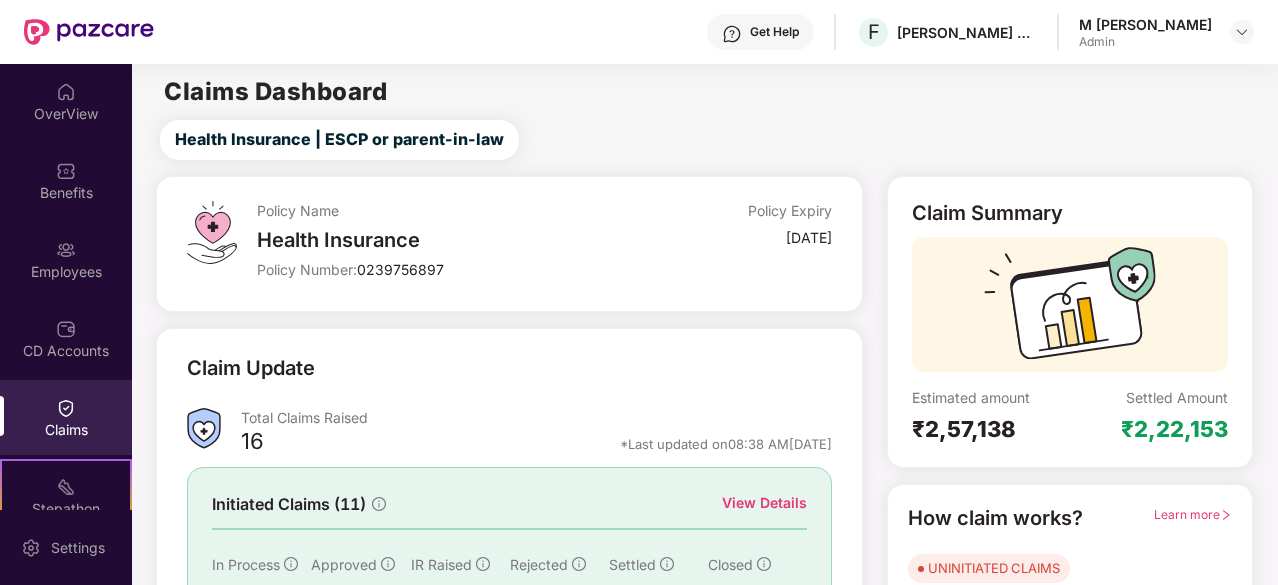 scroll, scrollTop: 196, scrollLeft: 0, axis: vertical 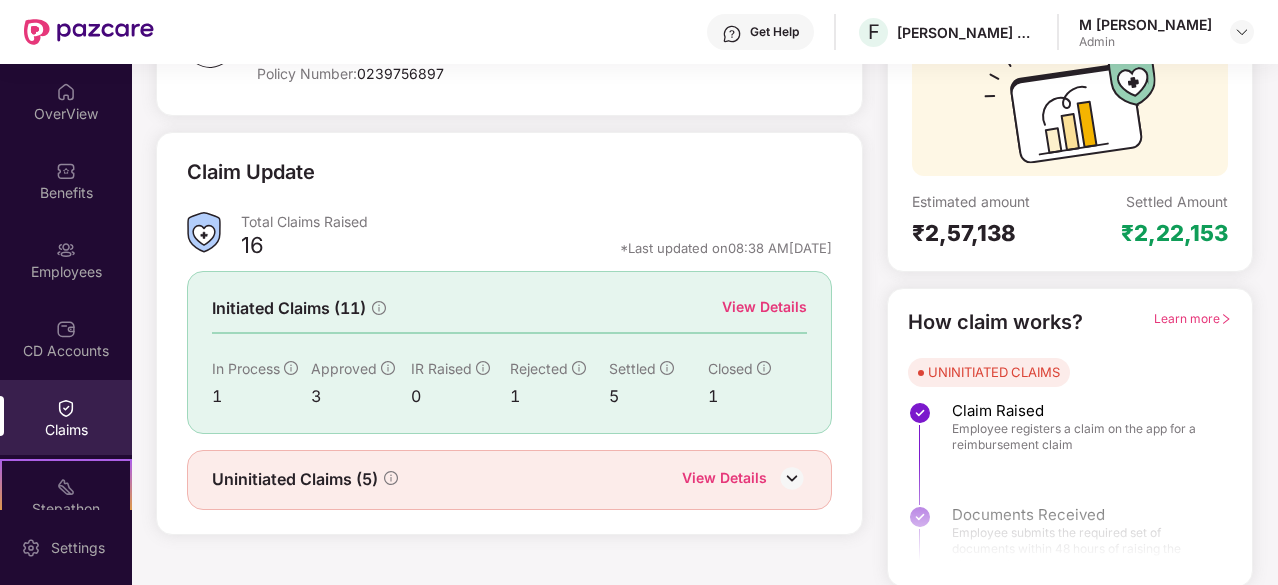 click on "View Details" at bounding box center (764, 307) 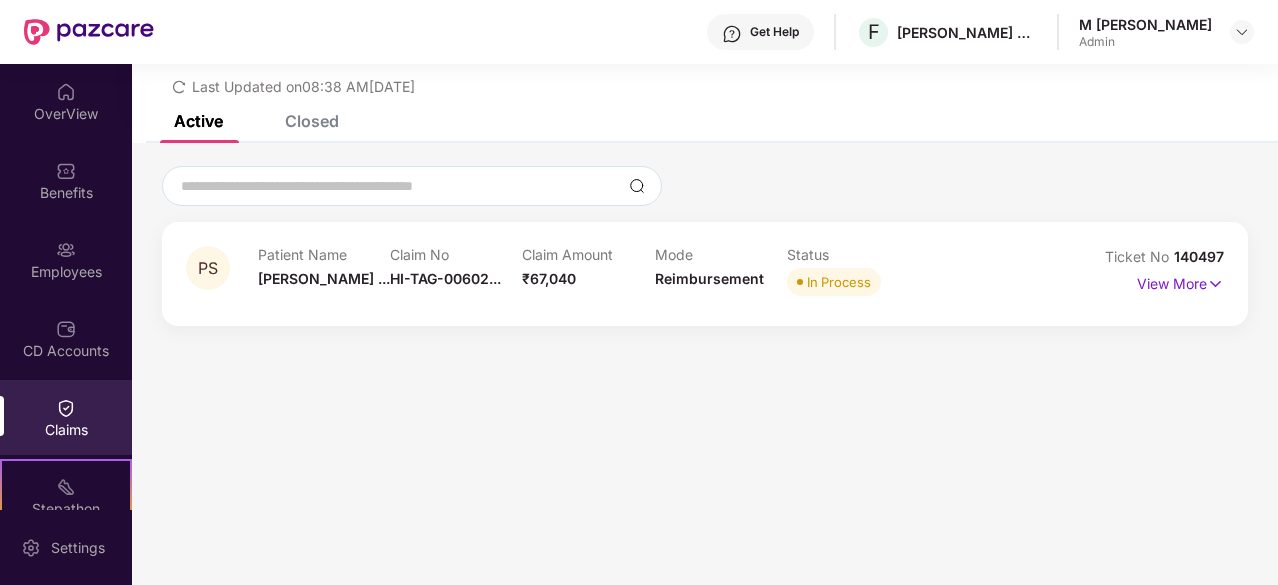 scroll, scrollTop: 64, scrollLeft: 0, axis: vertical 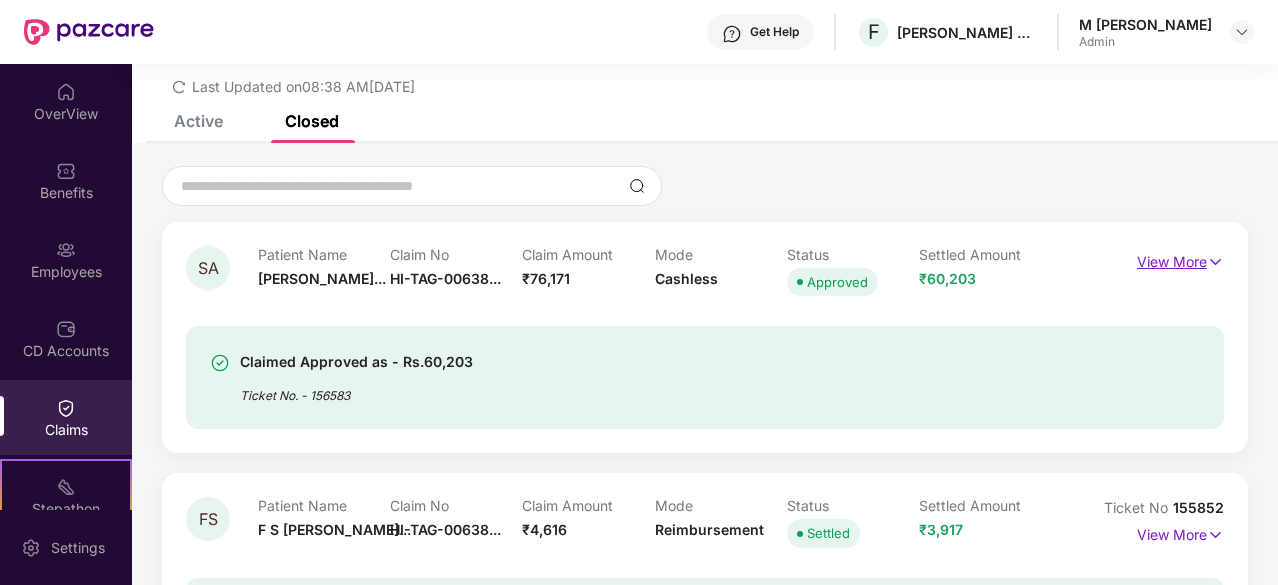 click on "View More" at bounding box center (1180, 259) 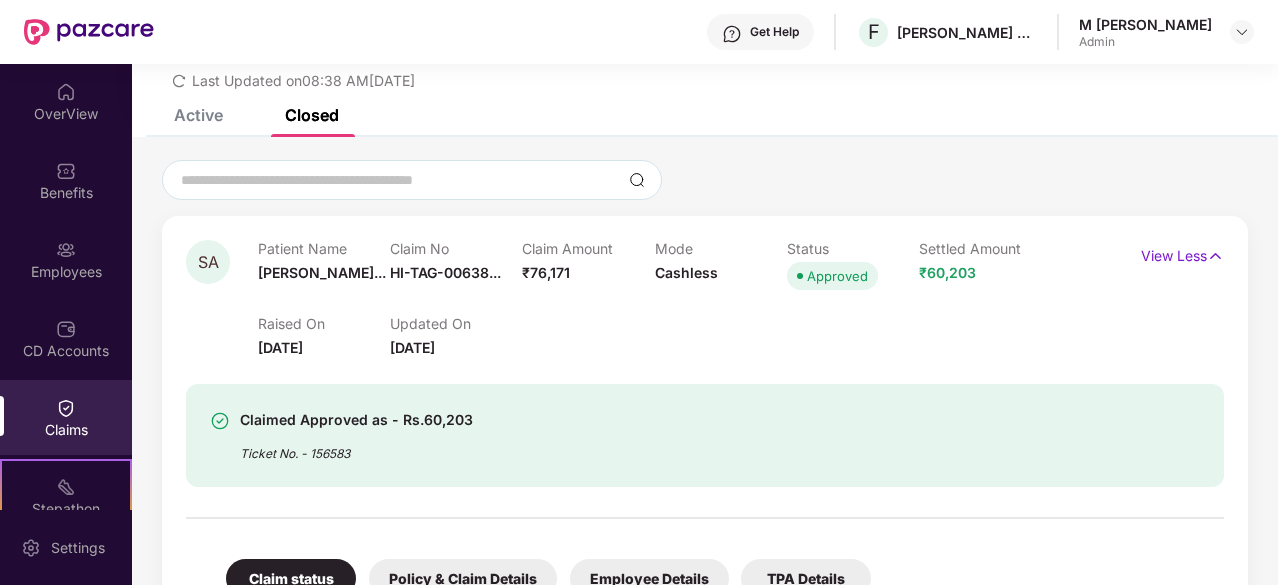 scroll, scrollTop: 0, scrollLeft: 0, axis: both 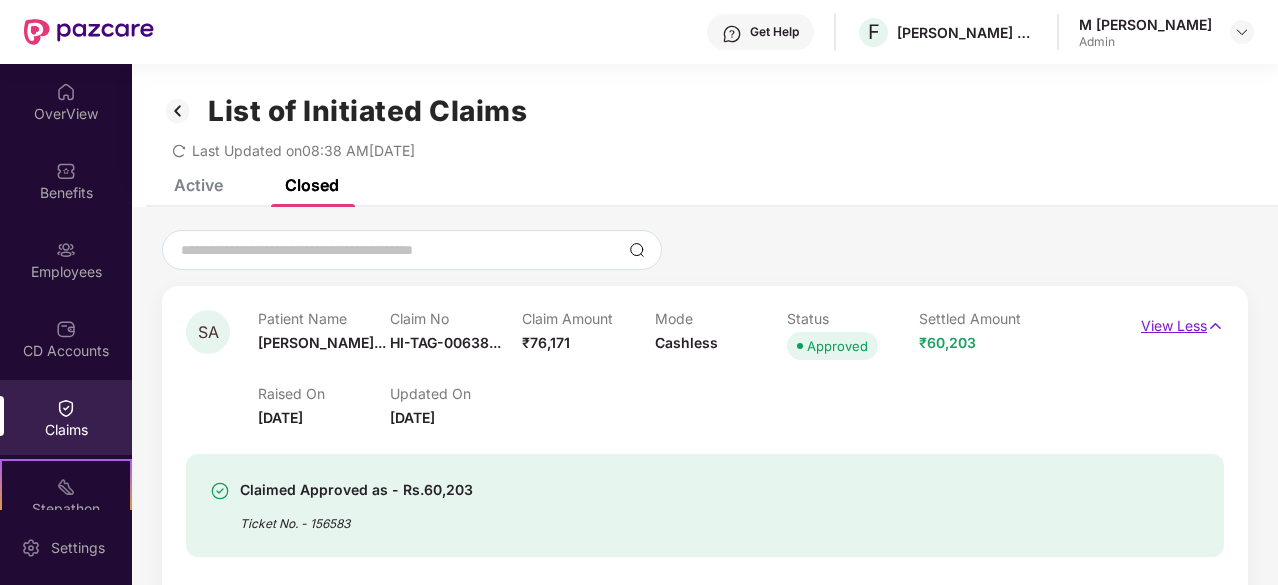 click at bounding box center [1215, 326] 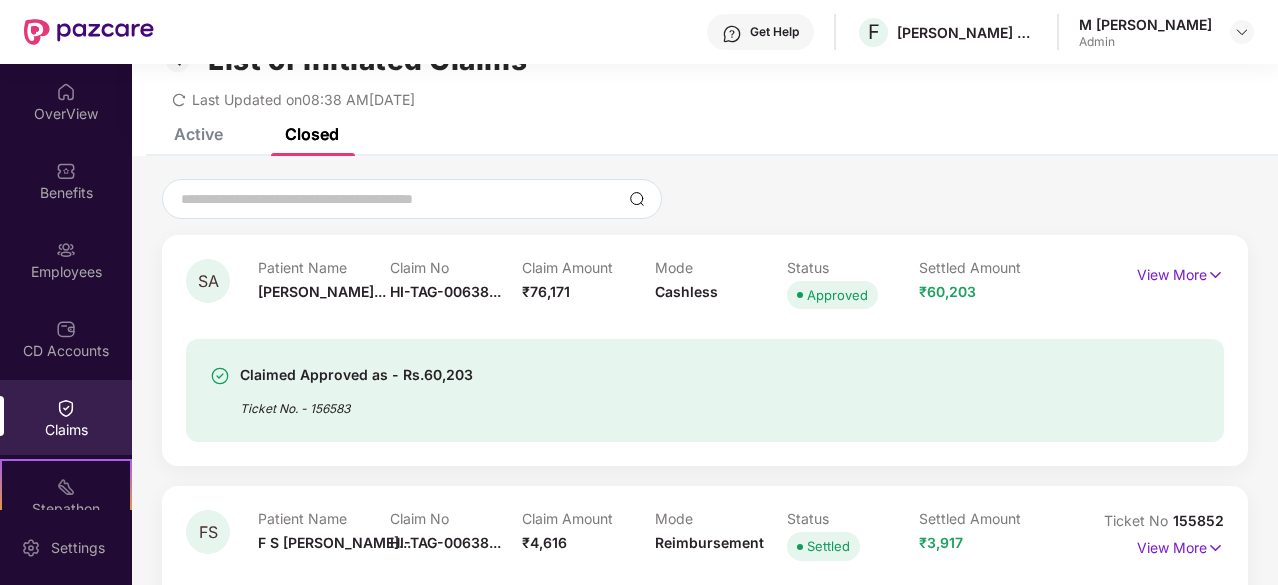 scroll, scrollTop: 0, scrollLeft: 0, axis: both 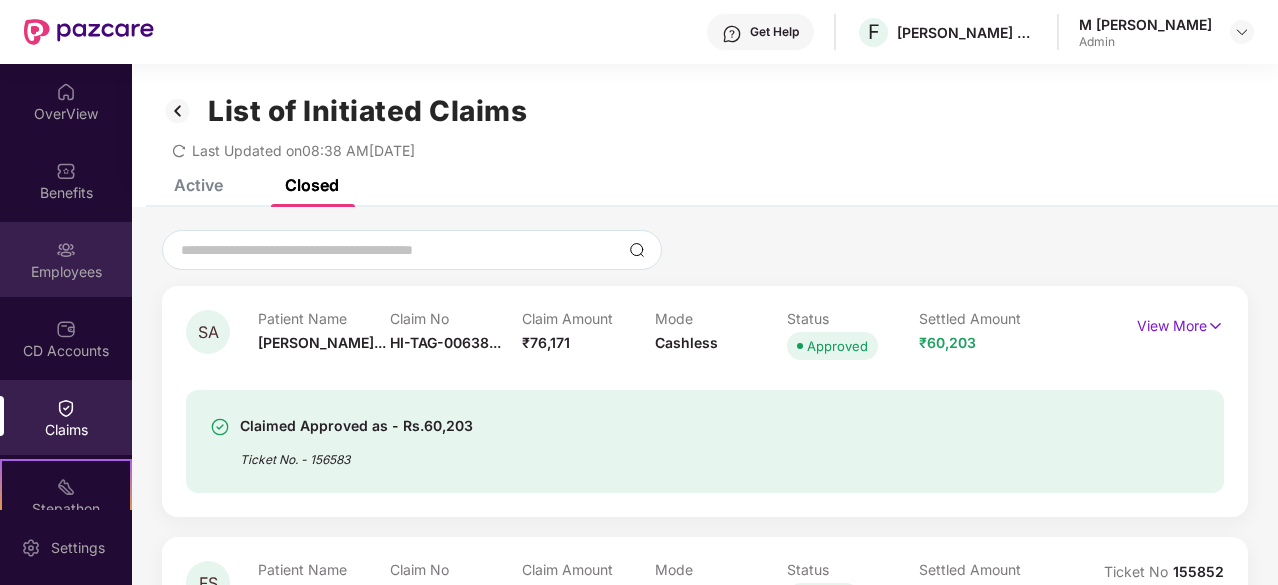 click on "Employees" at bounding box center [66, 259] 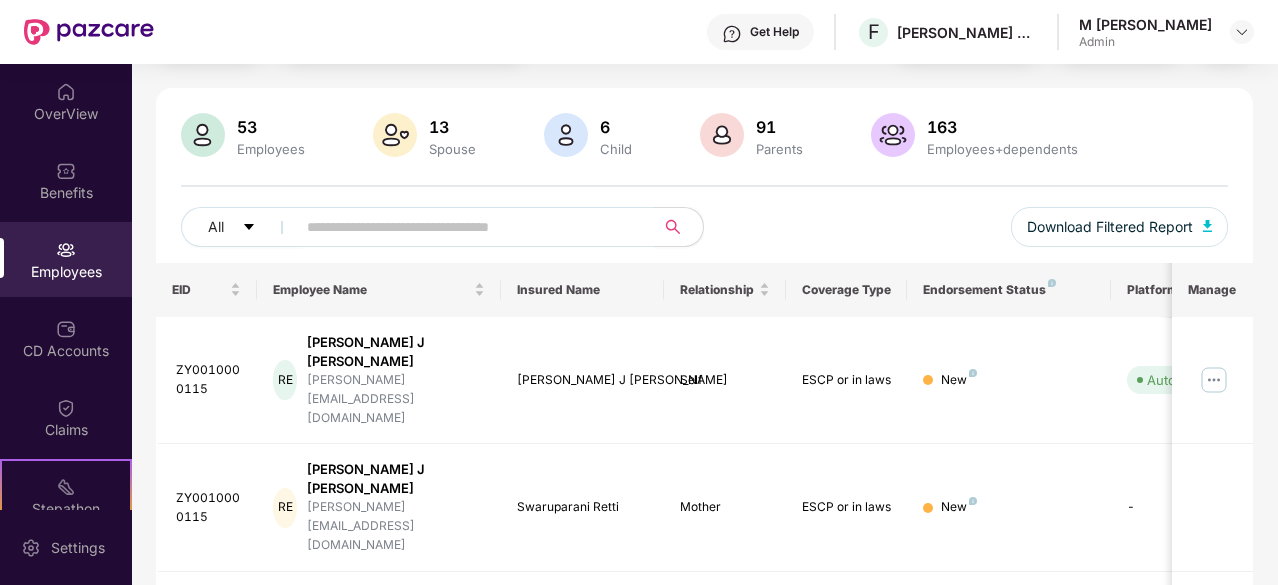 scroll, scrollTop: 116, scrollLeft: 0, axis: vertical 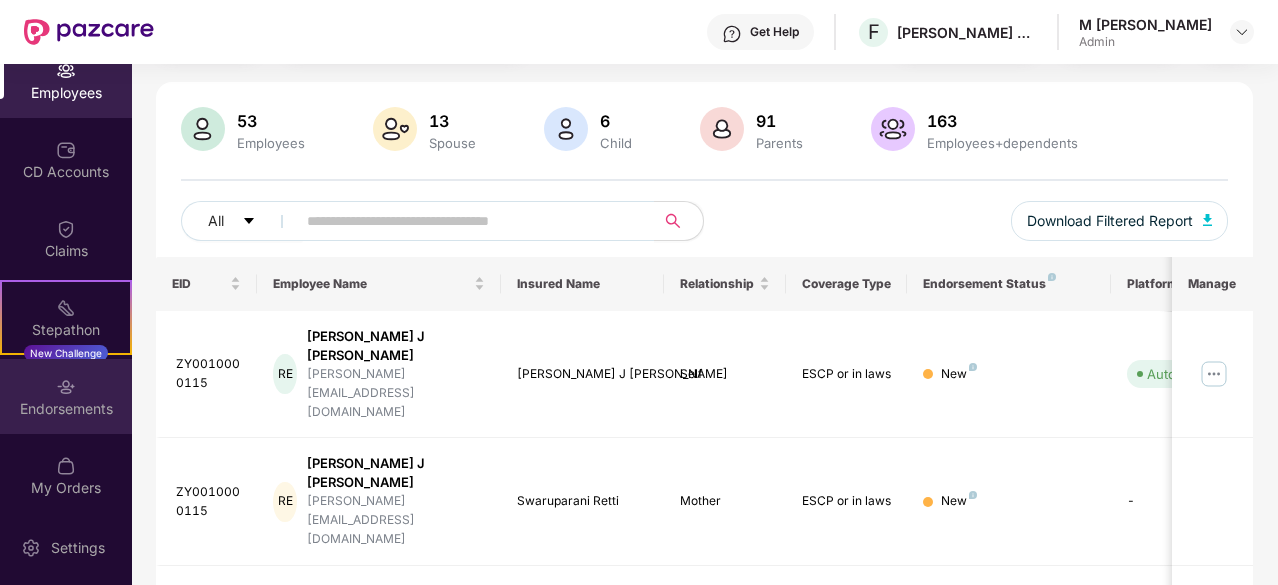 click on "Endorsements" at bounding box center (66, 396) 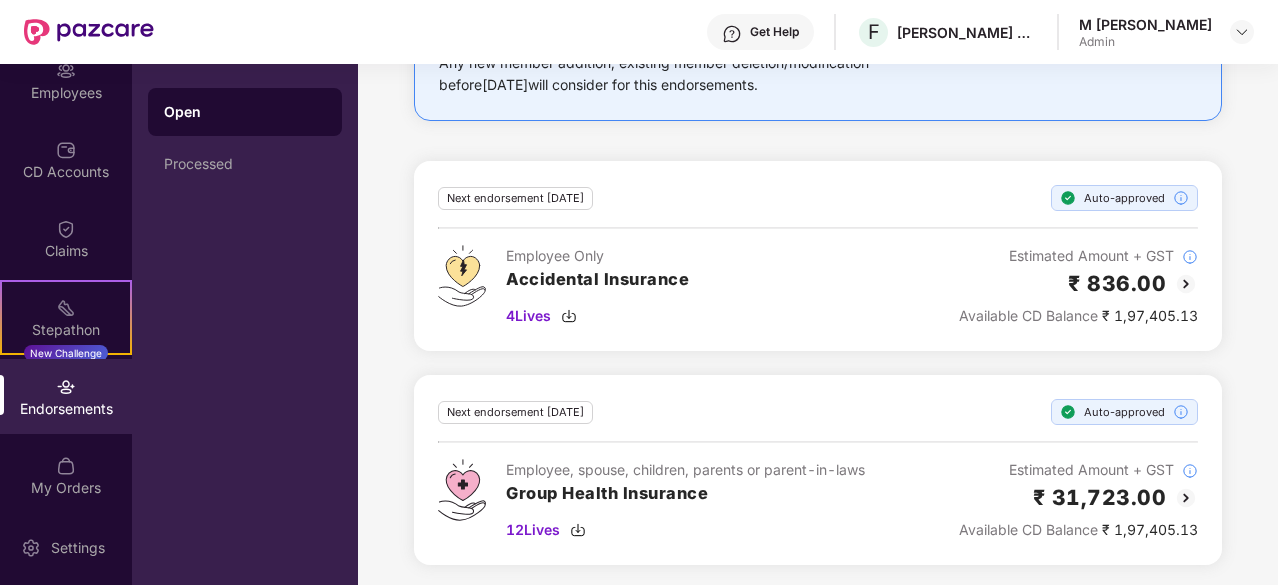 scroll, scrollTop: 0, scrollLeft: 0, axis: both 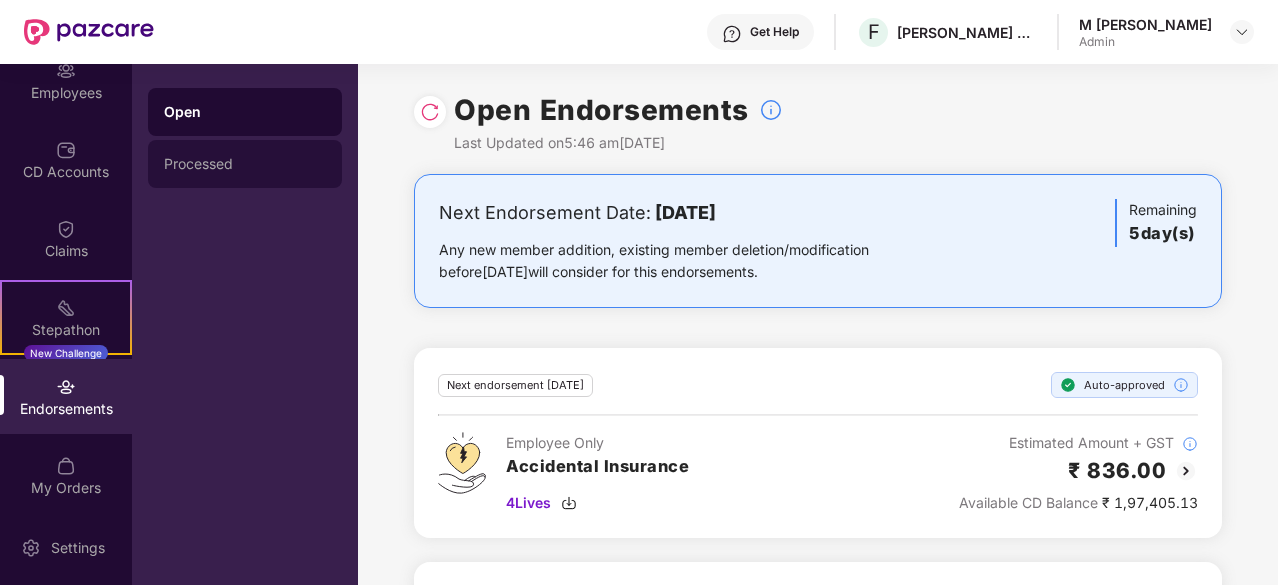 click on "Processed" at bounding box center [245, 164] 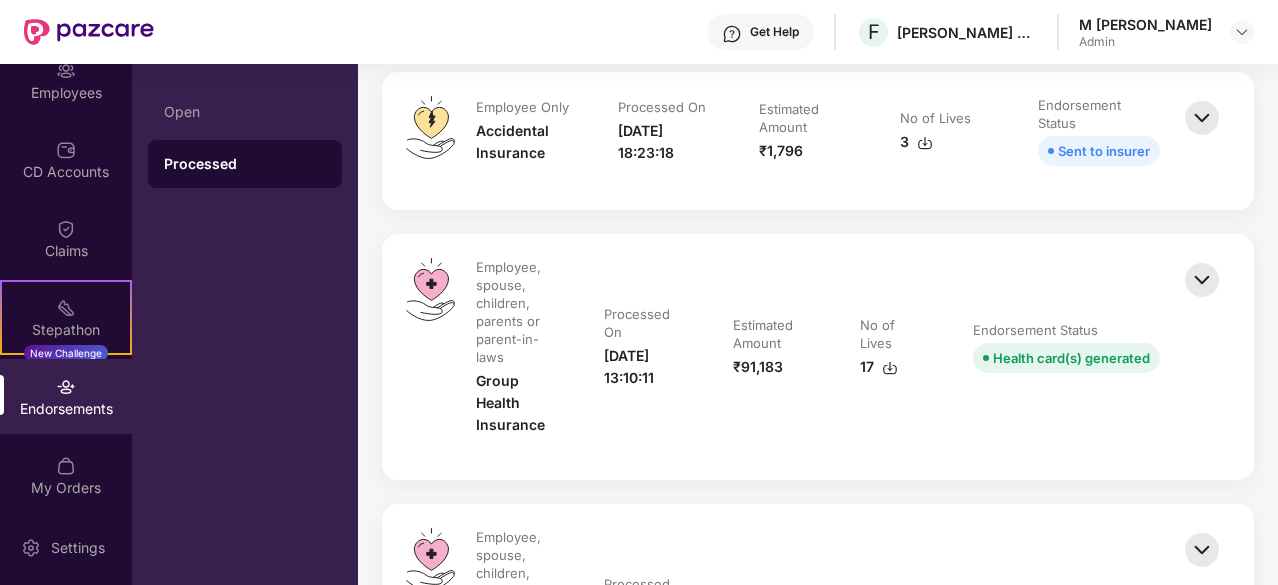 scroll, scrollTop: 1428, scrollLeft: 0, axis: vertical 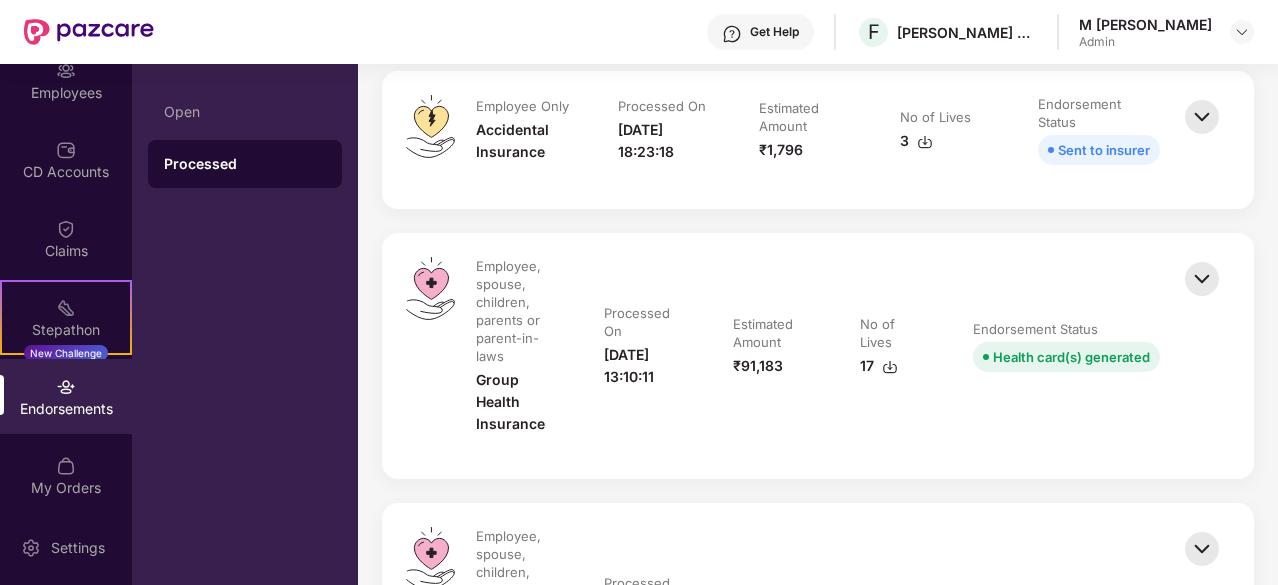 click on "Endorsements" at bounding box center [66, 409] 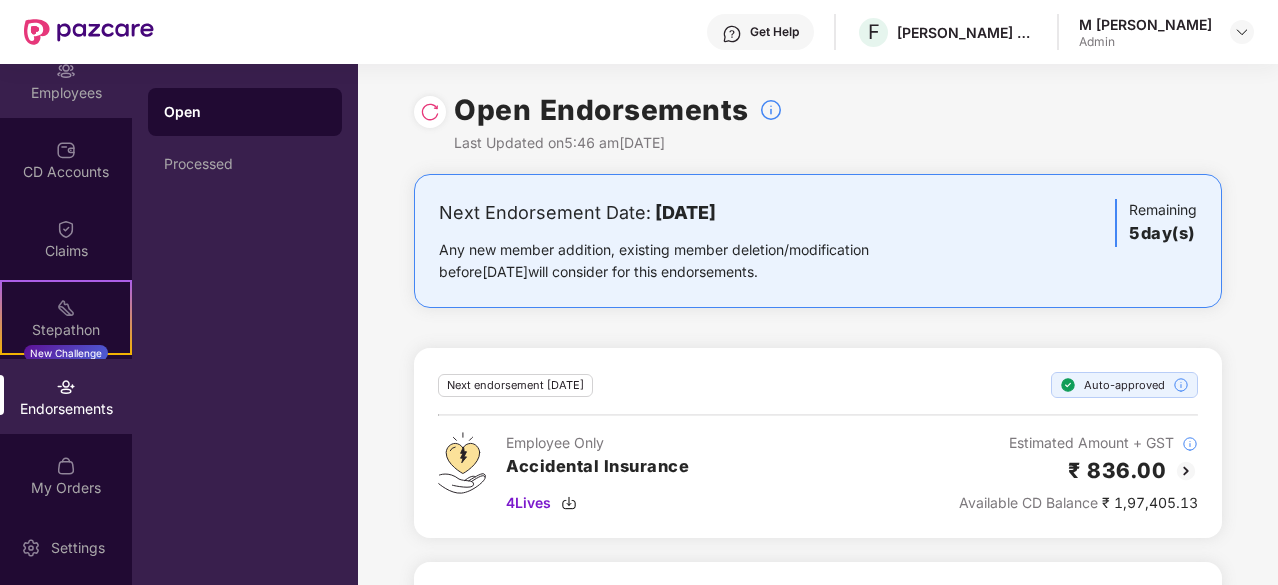 click on "Employees" at bounding box center [66, 93] 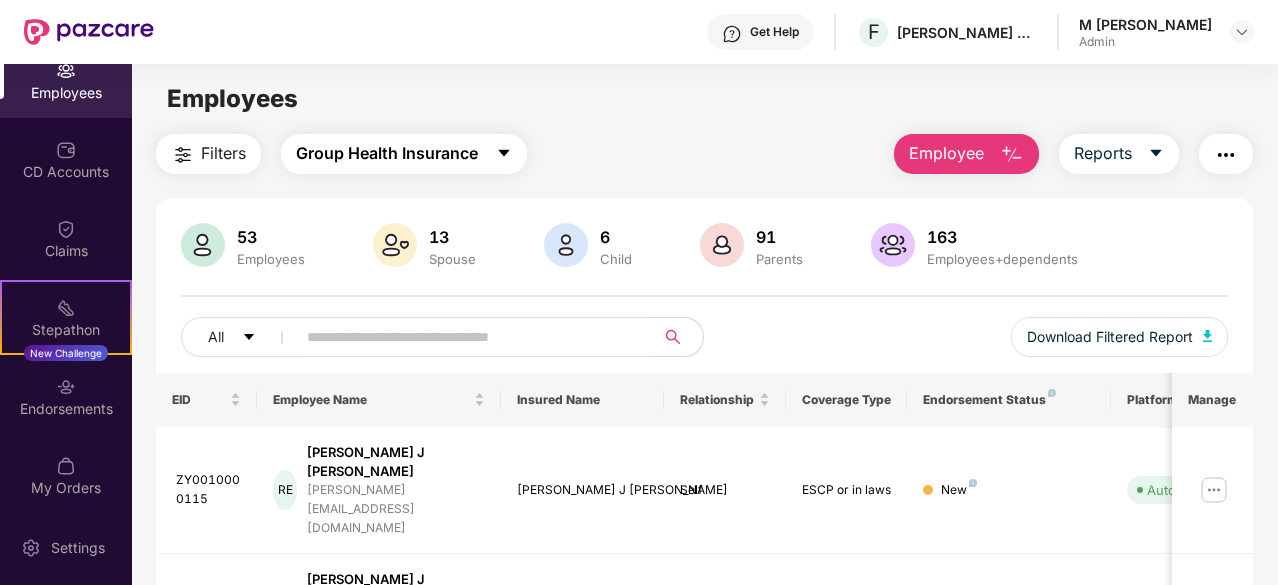 click on "Group Health Insurance" at bounding box center [404, 154] 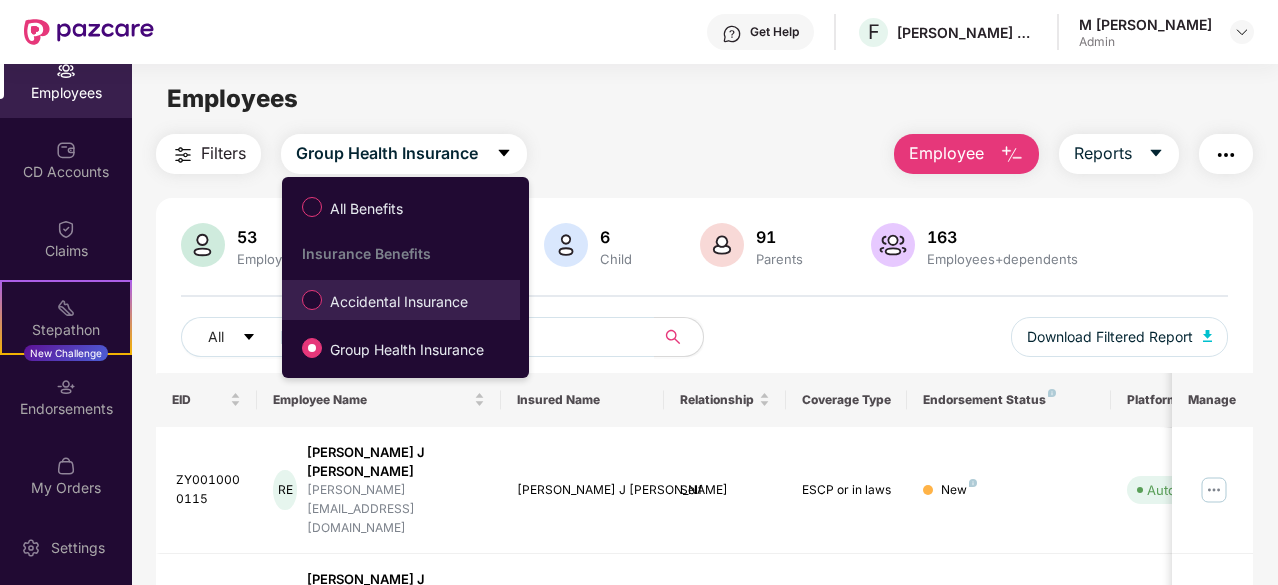click on "Accidental Insurance" at bounding box center [399, 302] 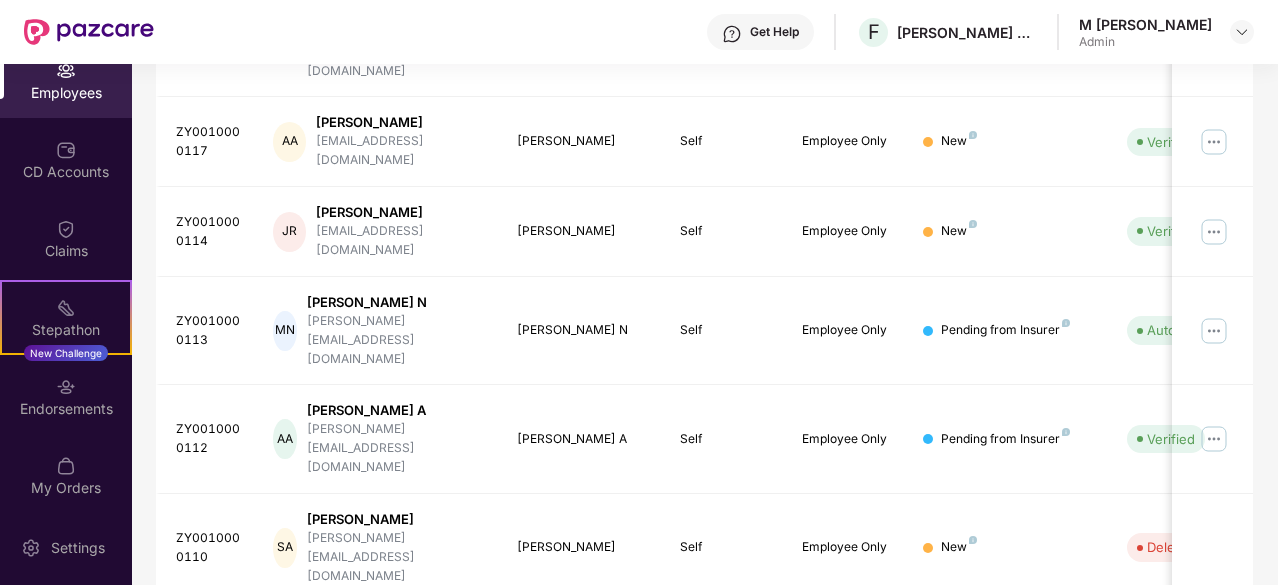 scroll, scrollTop: 639, scrollLeft: 0, axis: vertical 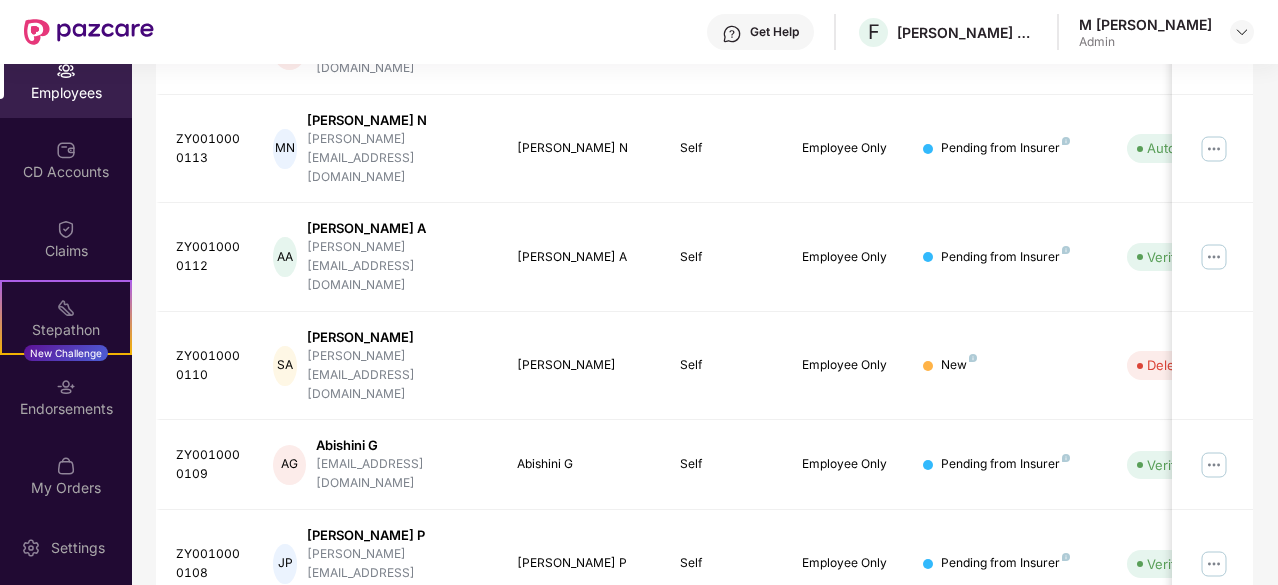 click on "2" at bounding box center (1077, 833) 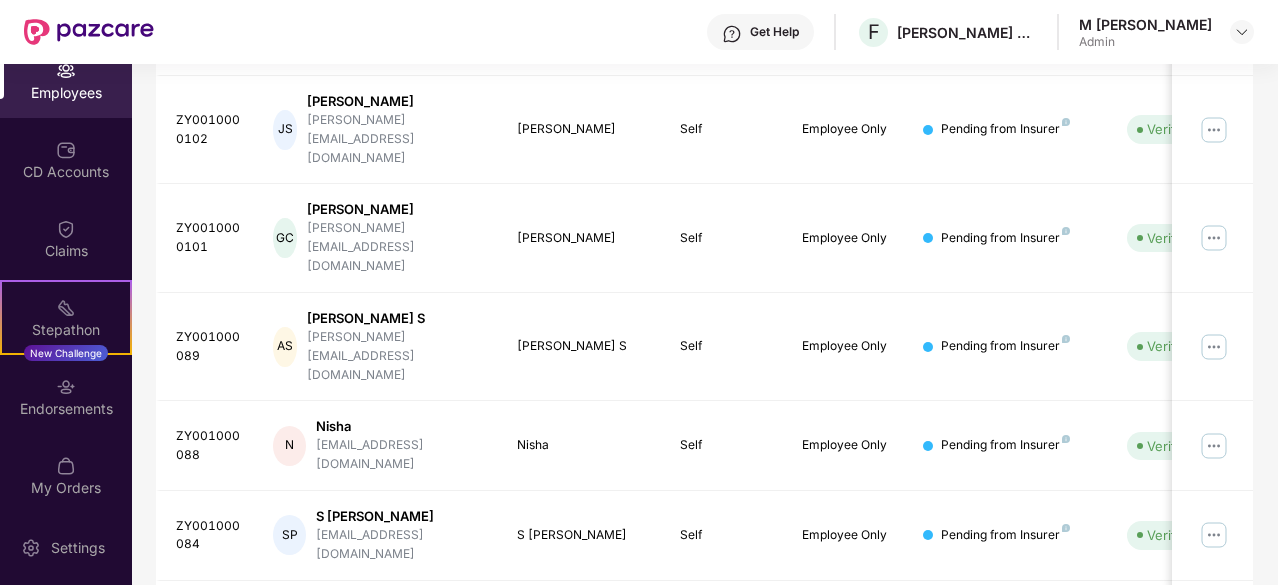 click on "3" at bounding box center (1109, 814) 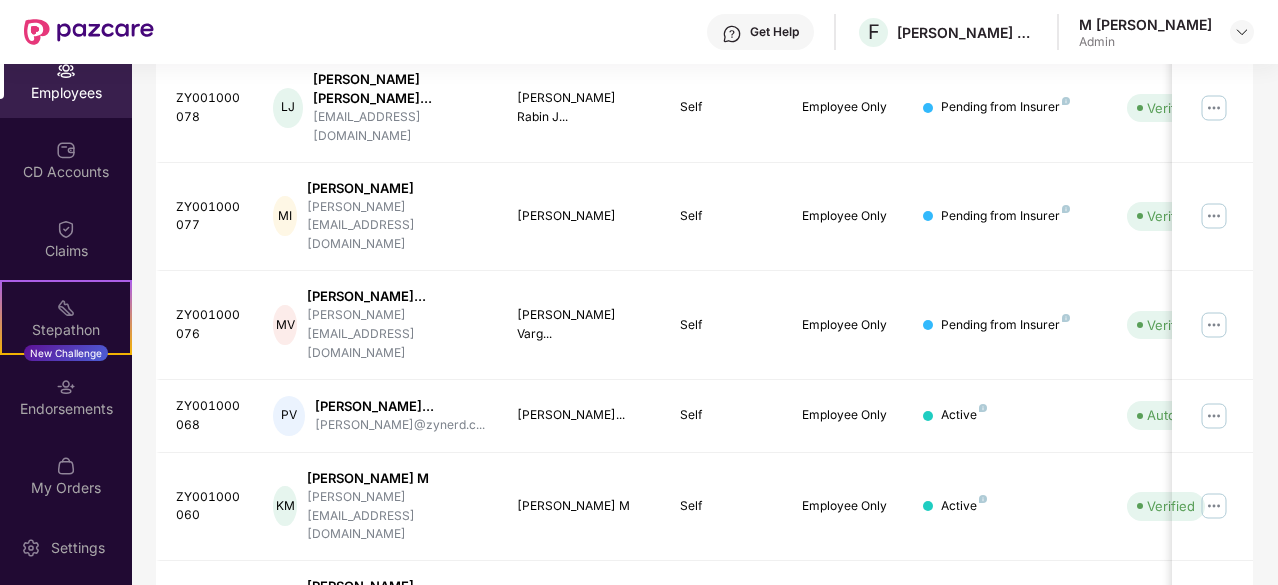 scroll, scrollTop: 0, scrollLeft: 0, axis: both 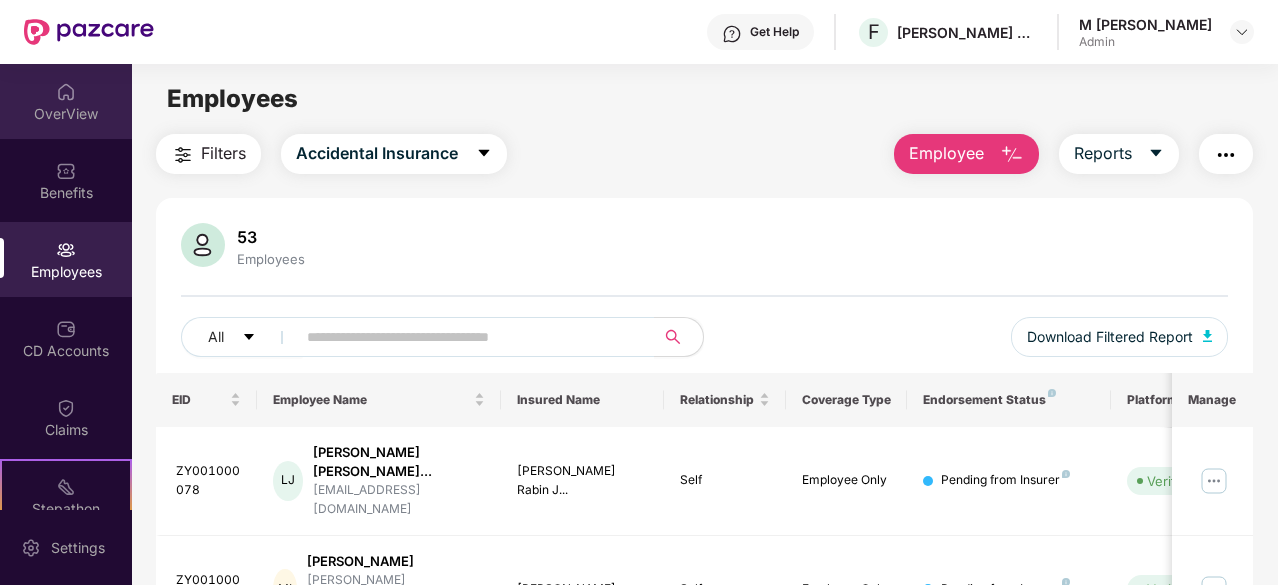 click on "OverView" at bounding box center [66, 101] 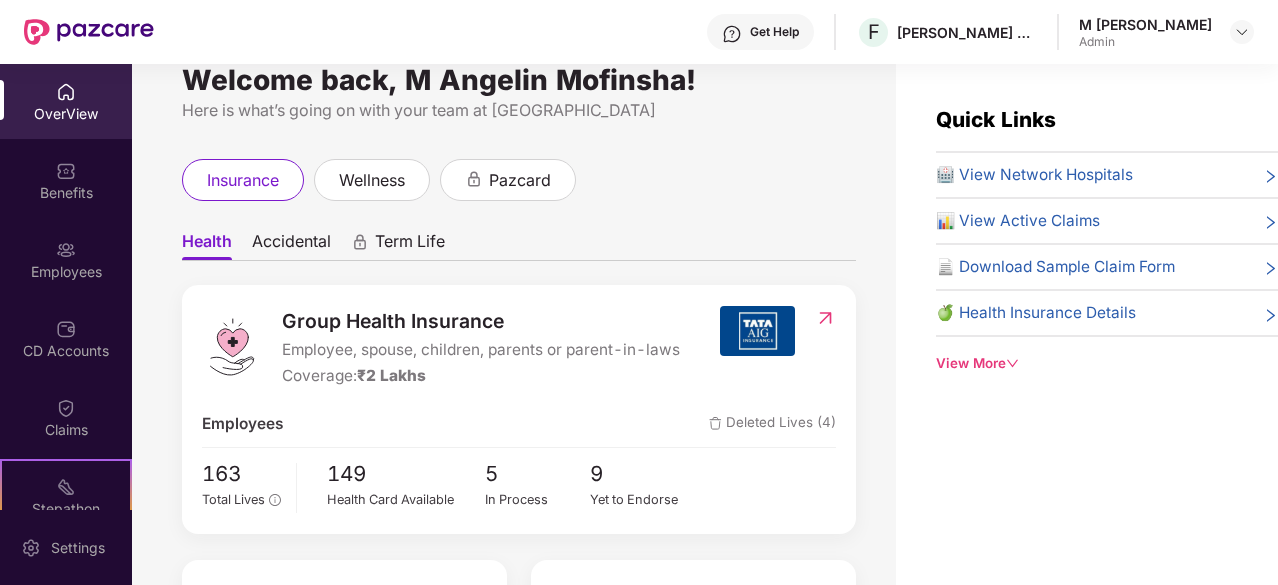 scroll, scrollTop: 0, scrollLeft: 0, axis: both 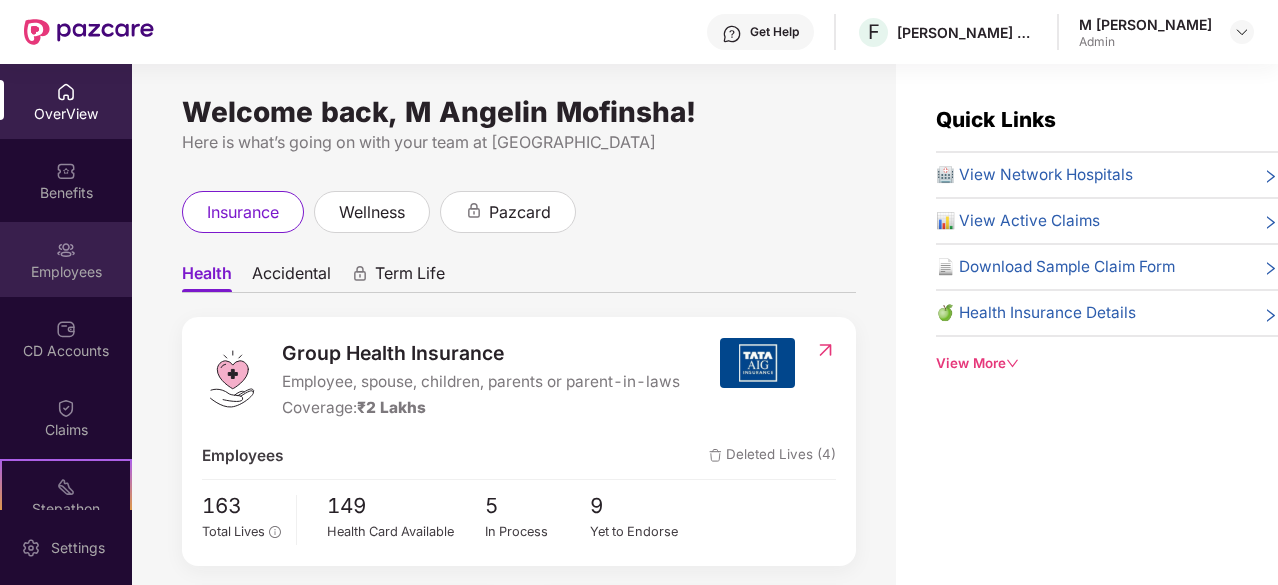 click on "Employees" at bounding box center [66, 272] 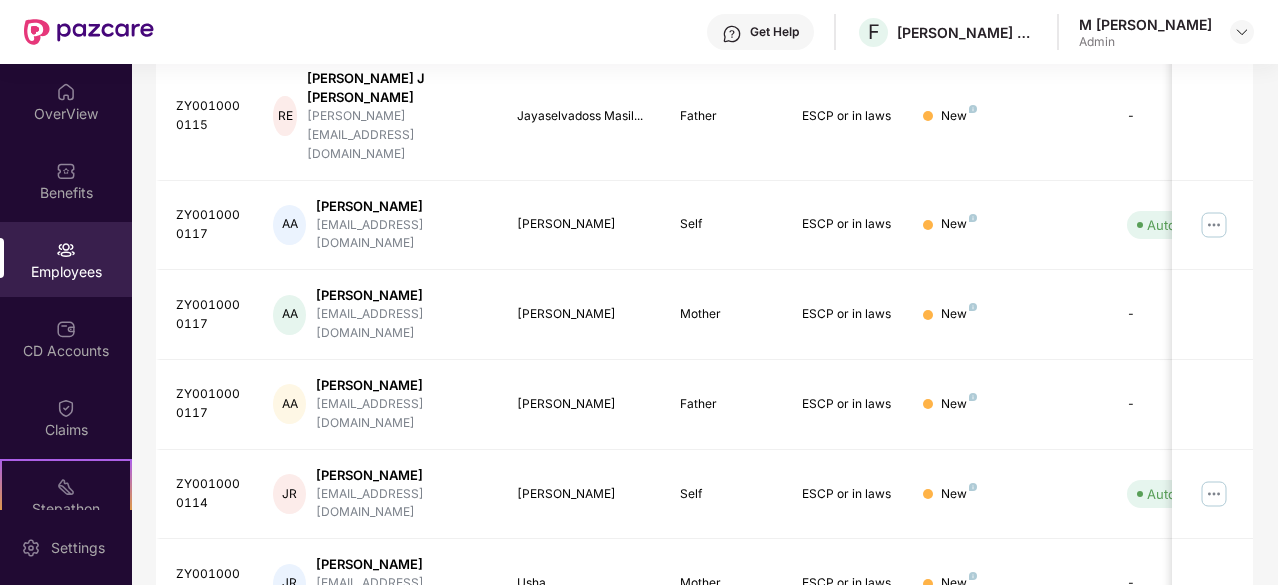 scroll, scrollTop: 632, scrollLeft: 0, axis: vertical 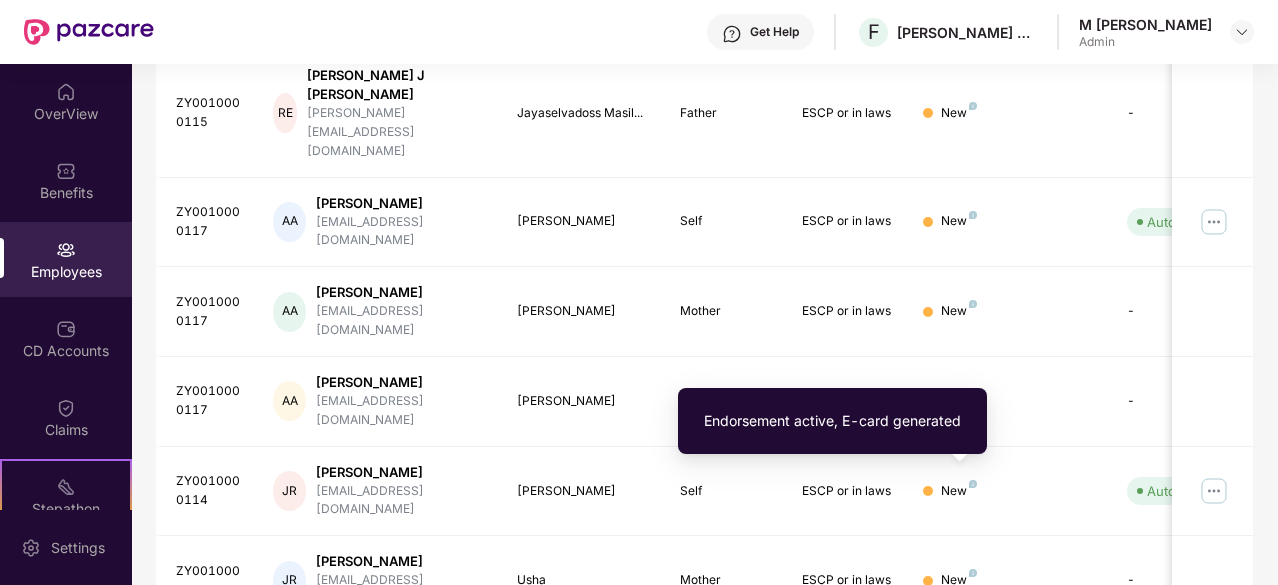 click at bounding box center [983, 762] 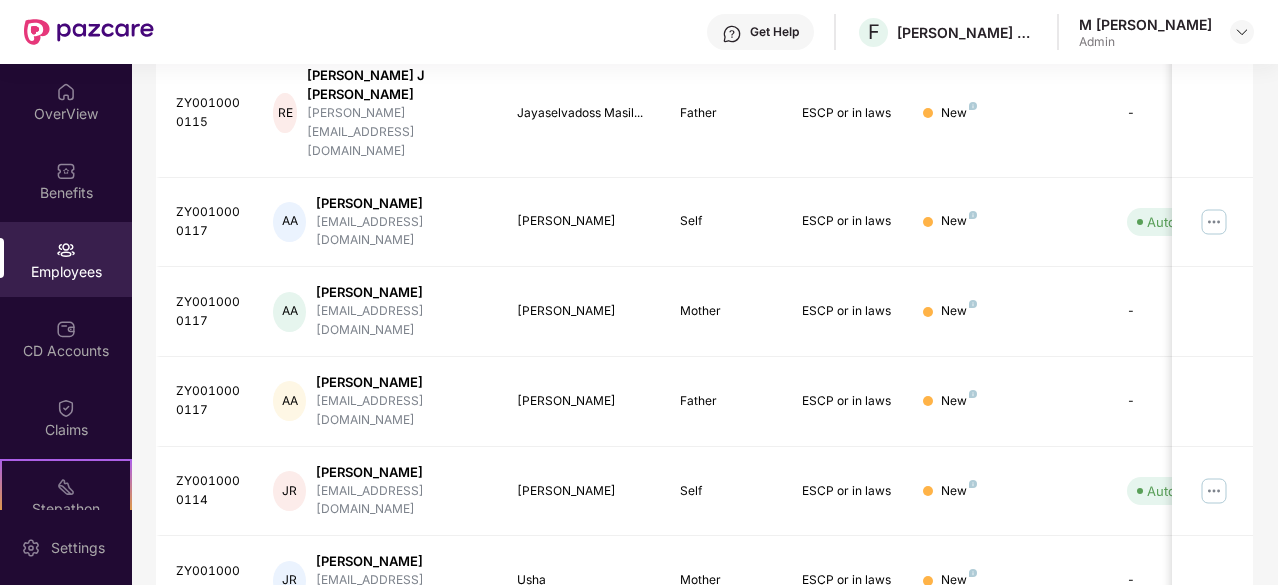 click at bounding box center (1214, 769) 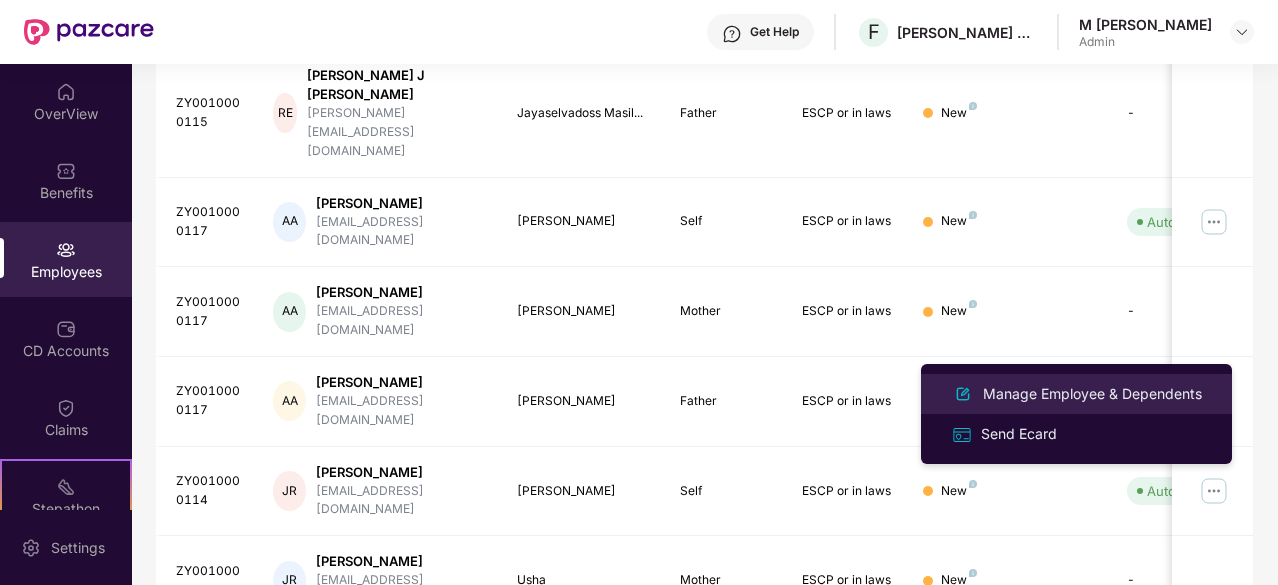 click on "Manage Employee & Dependents" at bounding box center [1092, 394] 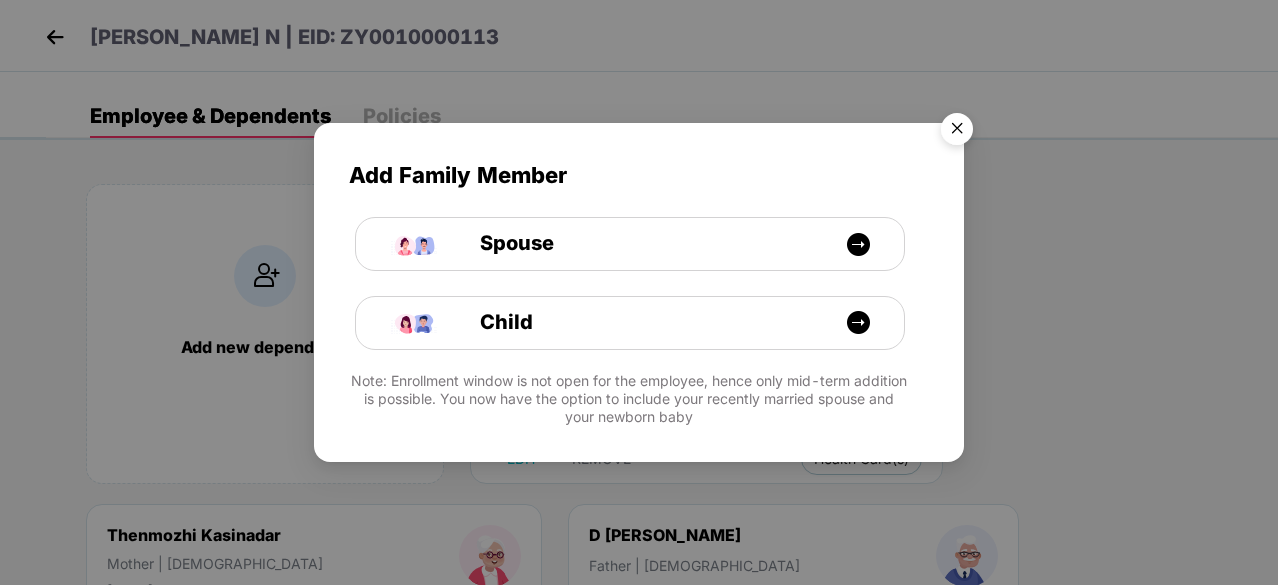 click at bounding box center (957, 132) 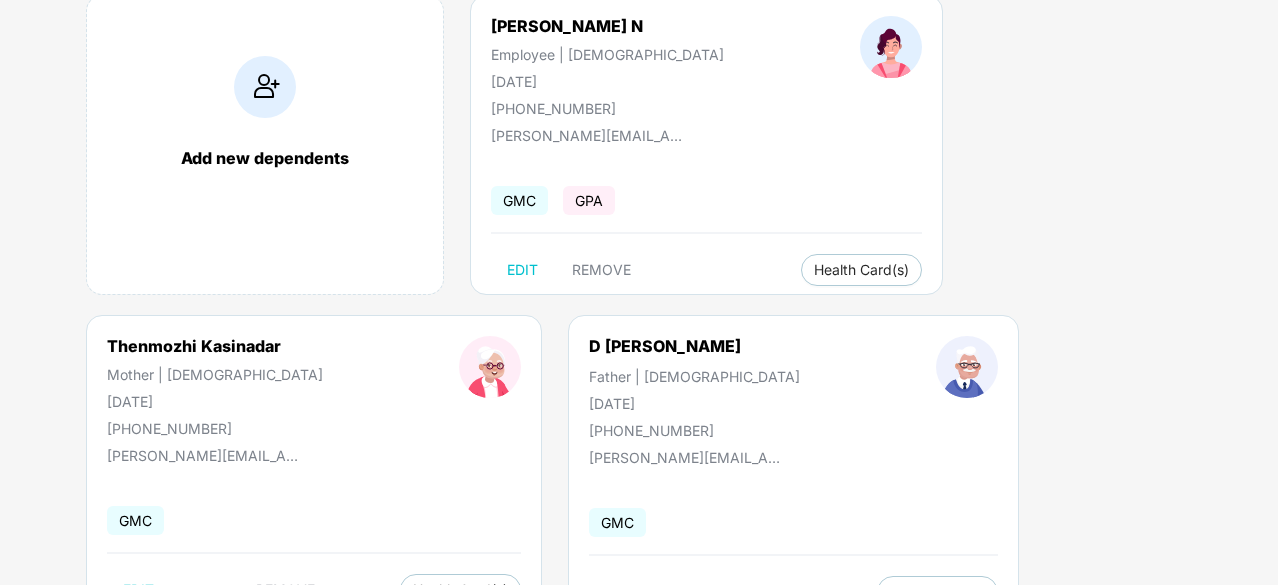 scroll, scrollTop: 168, scrollLeft: 0, axis: vertical 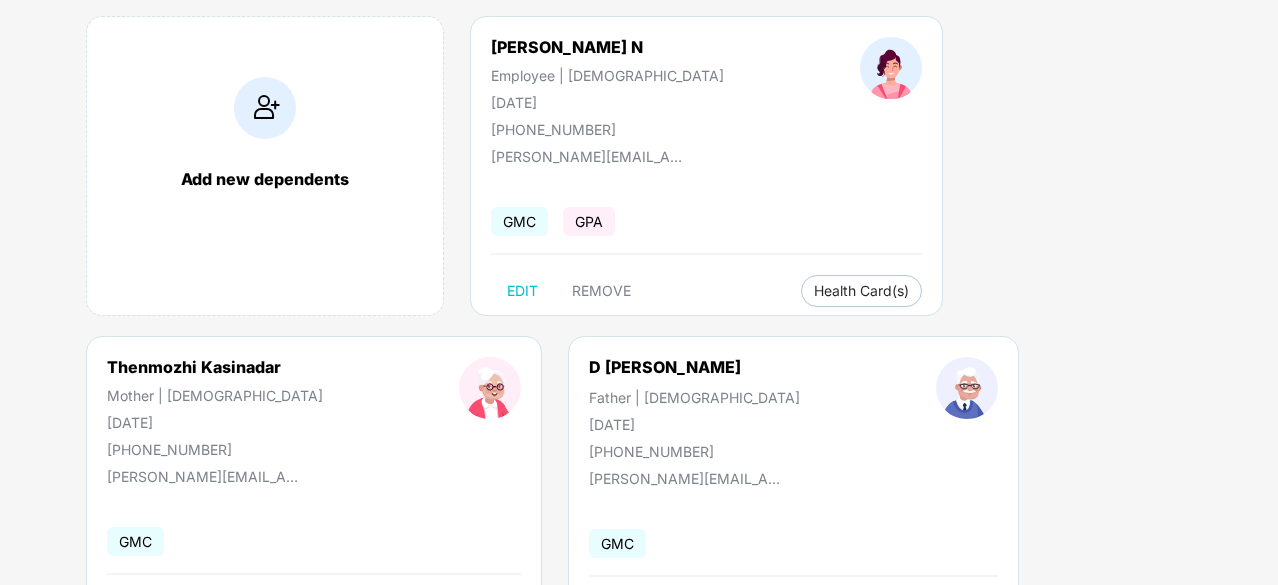 click on "GPA" at bounding box center [589, 221] 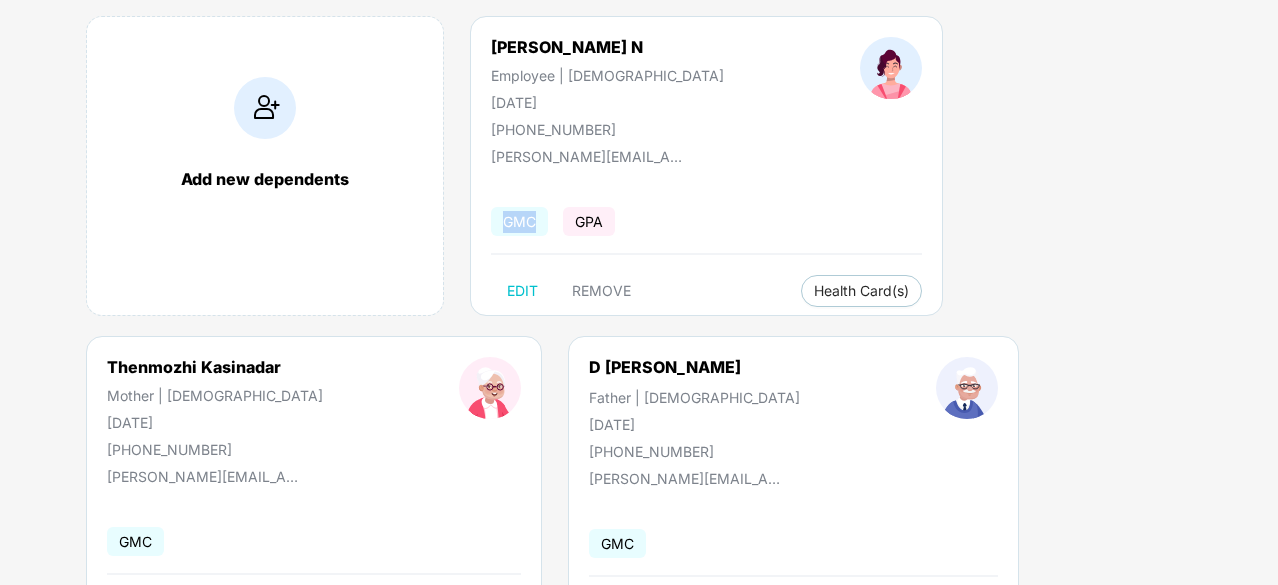 click on "GMC" at bounding box center [519, 221] 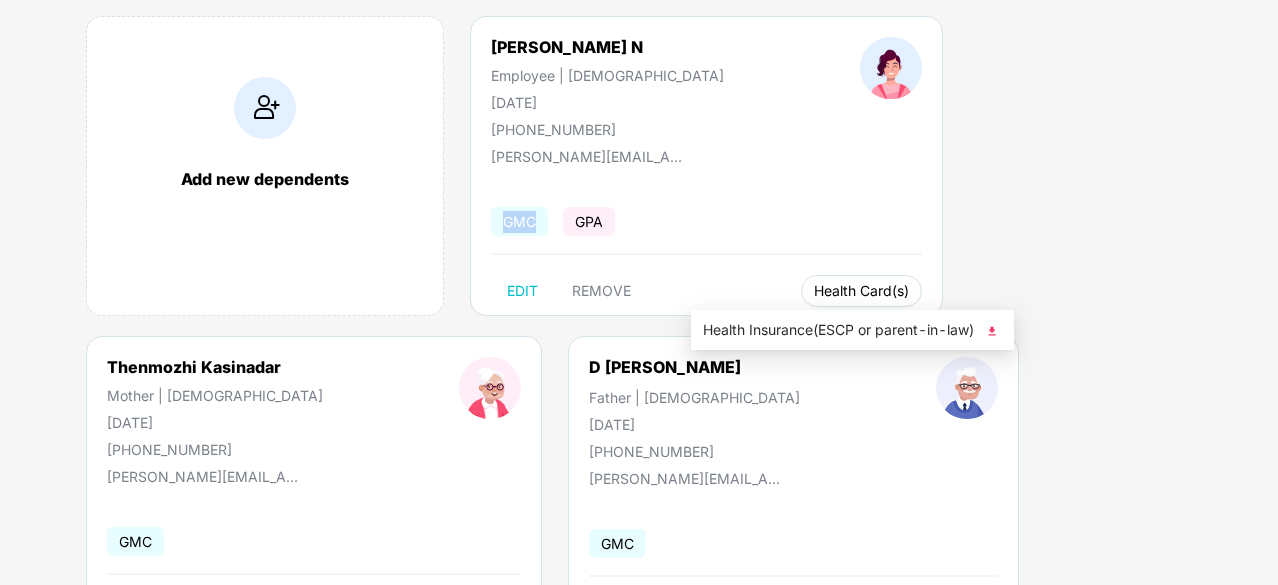 click on "Health Card(s)" at bounding box center (861, 291) 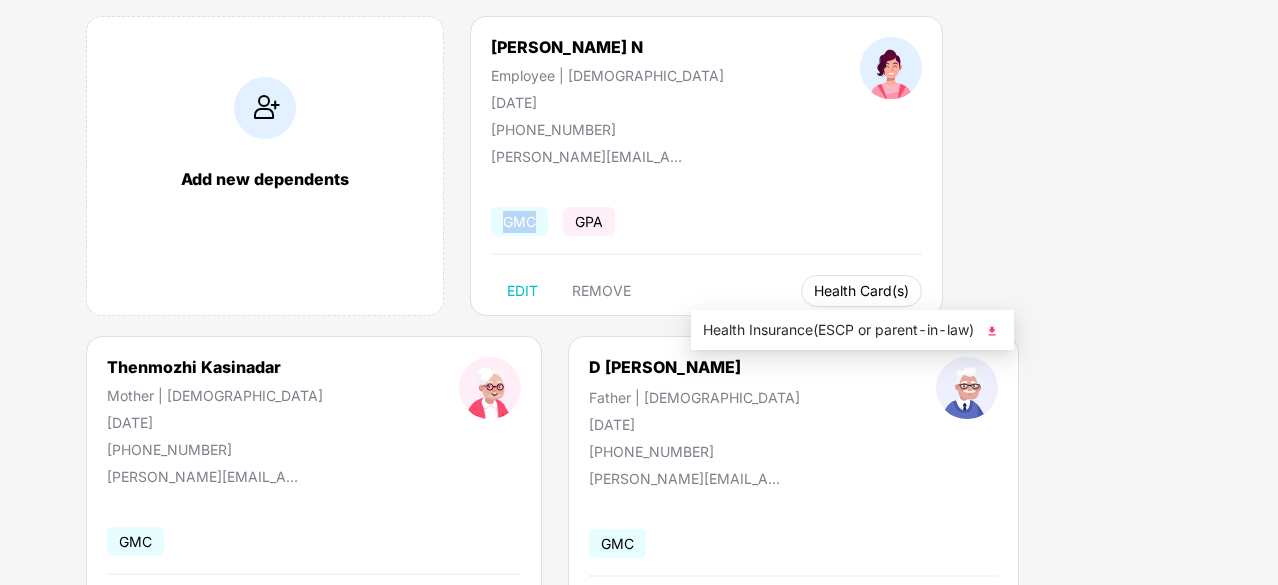 click on "Health Card(s)" at bounding box center (861, 291) 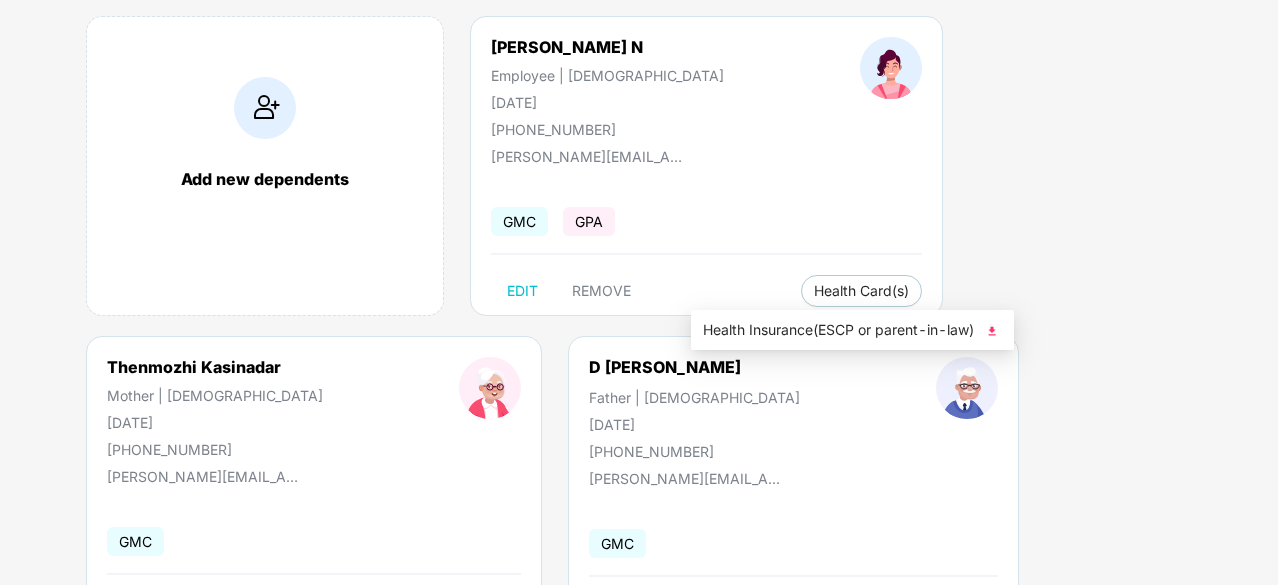 click on "Health Insurance(ESCP or parent-in-law)" at bounding box center (852, 330) 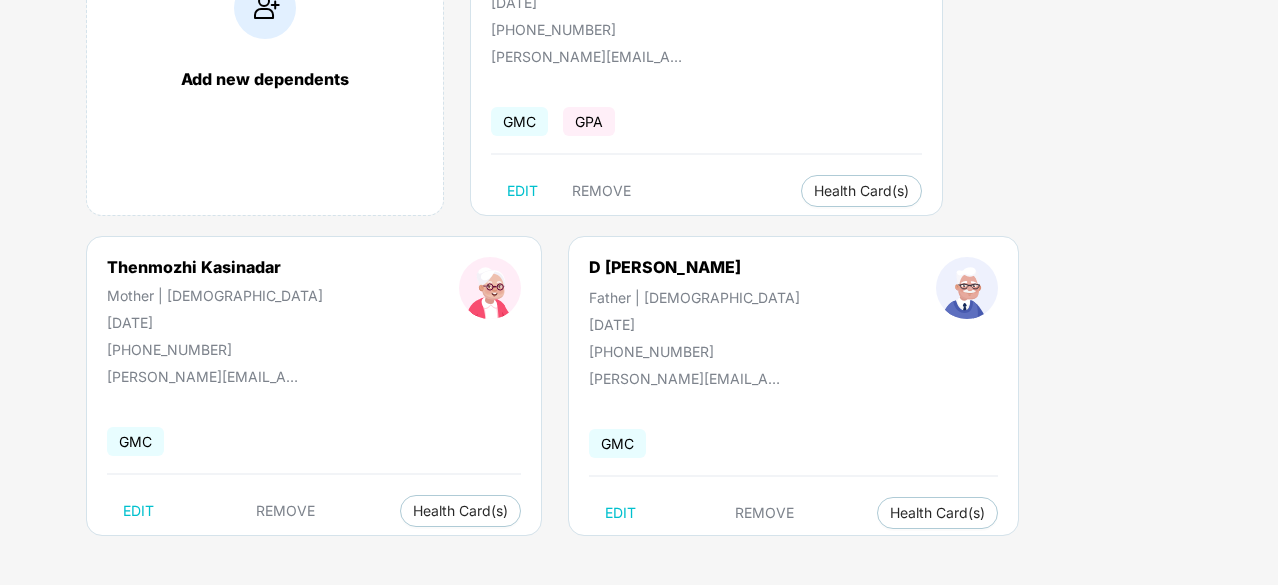 scroll, scrollTop: 0, scrollLeft: 0, axis: both 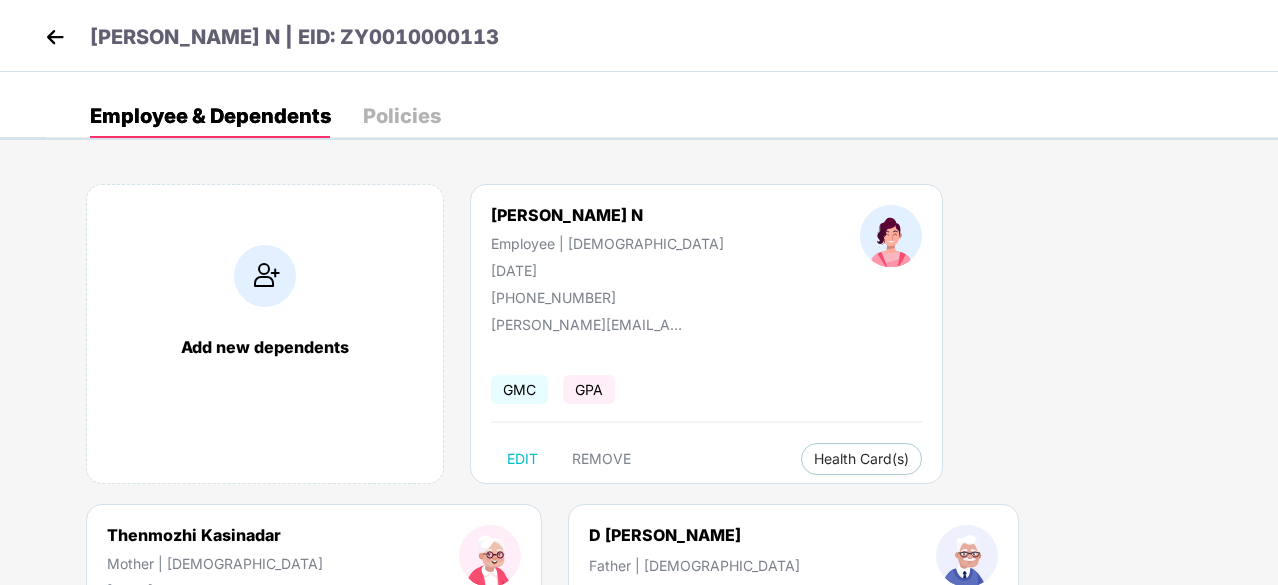 click on "Policies" at bounding box center (402, 116) 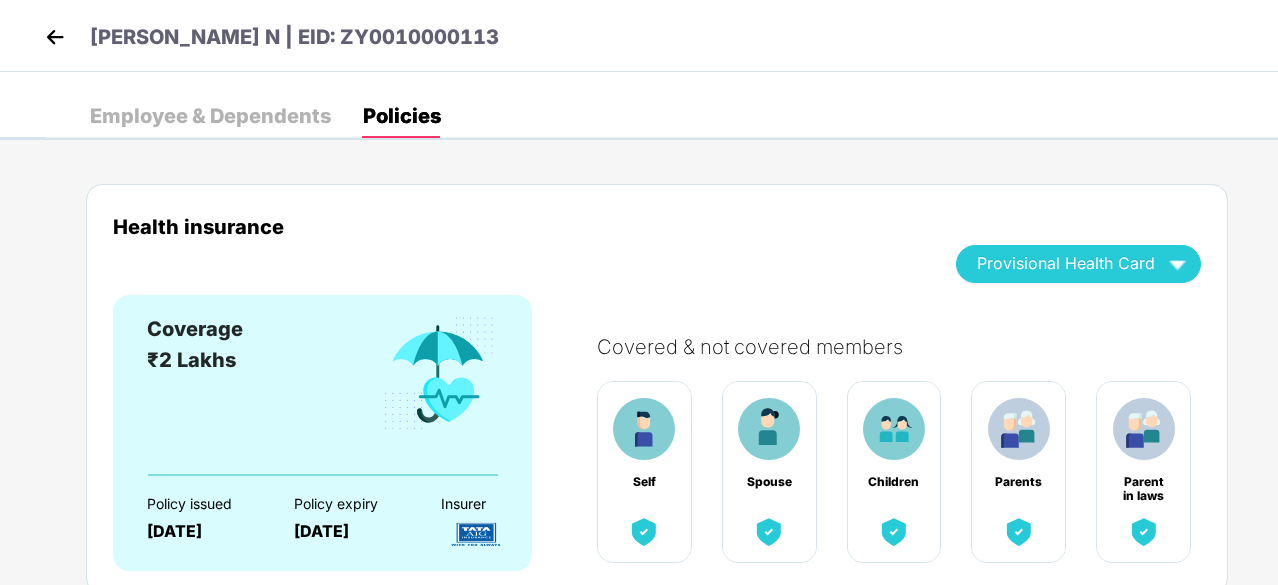 click at bounding box center (55, 37) 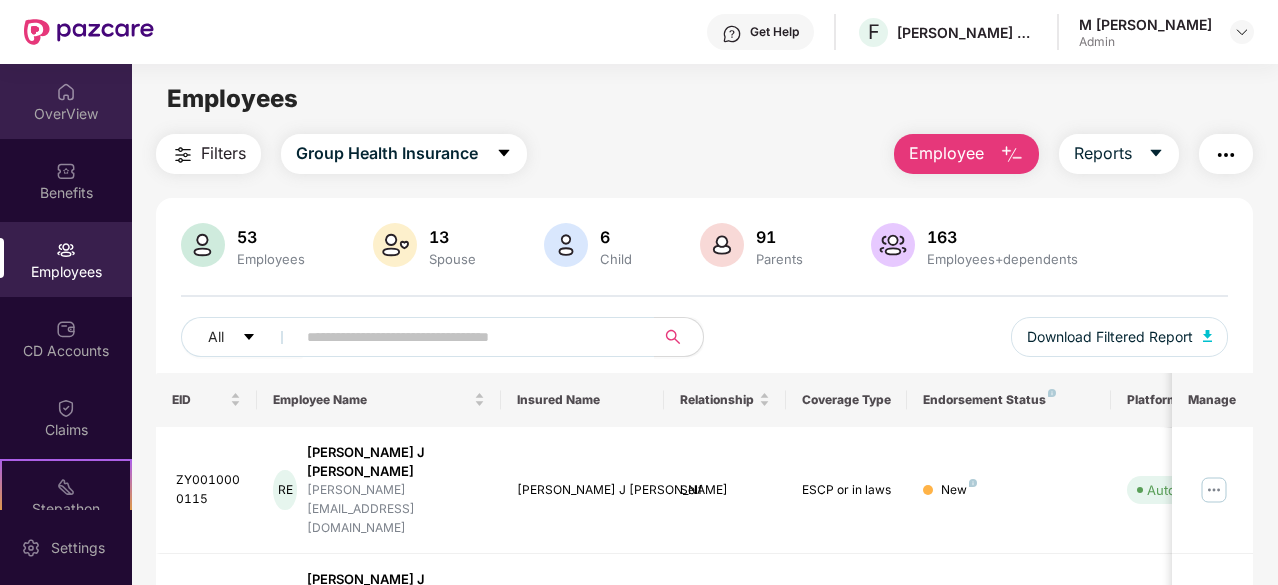 click on "OverView" at bounding box center [66, 114] 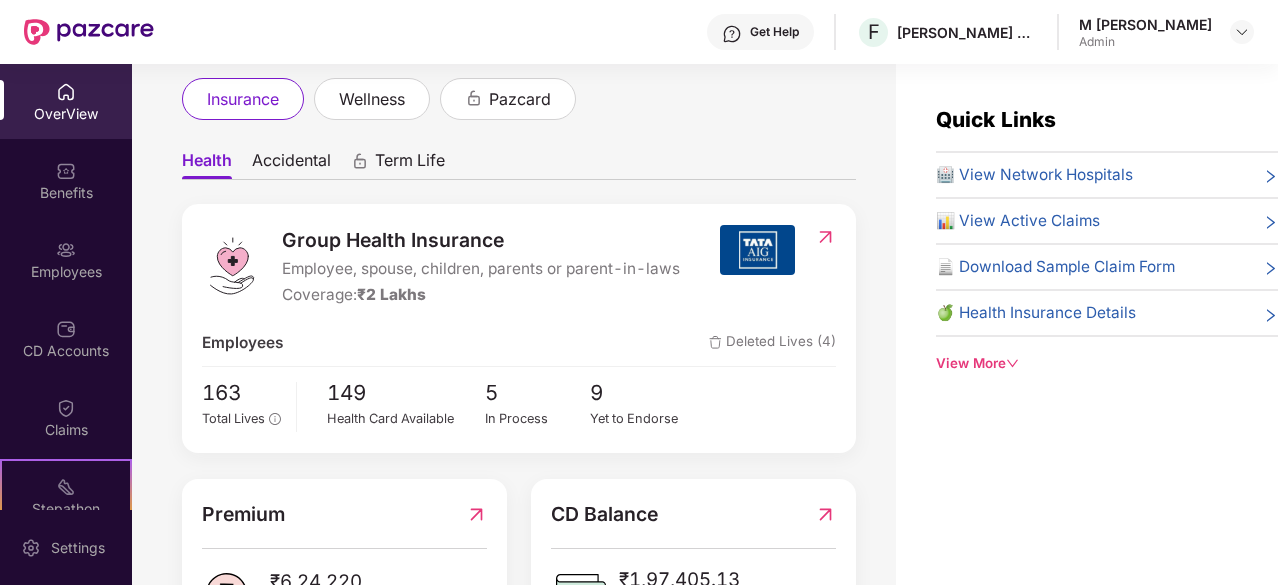 scroll, scrollTop: 0, scrollLeft: 0, axis: both 